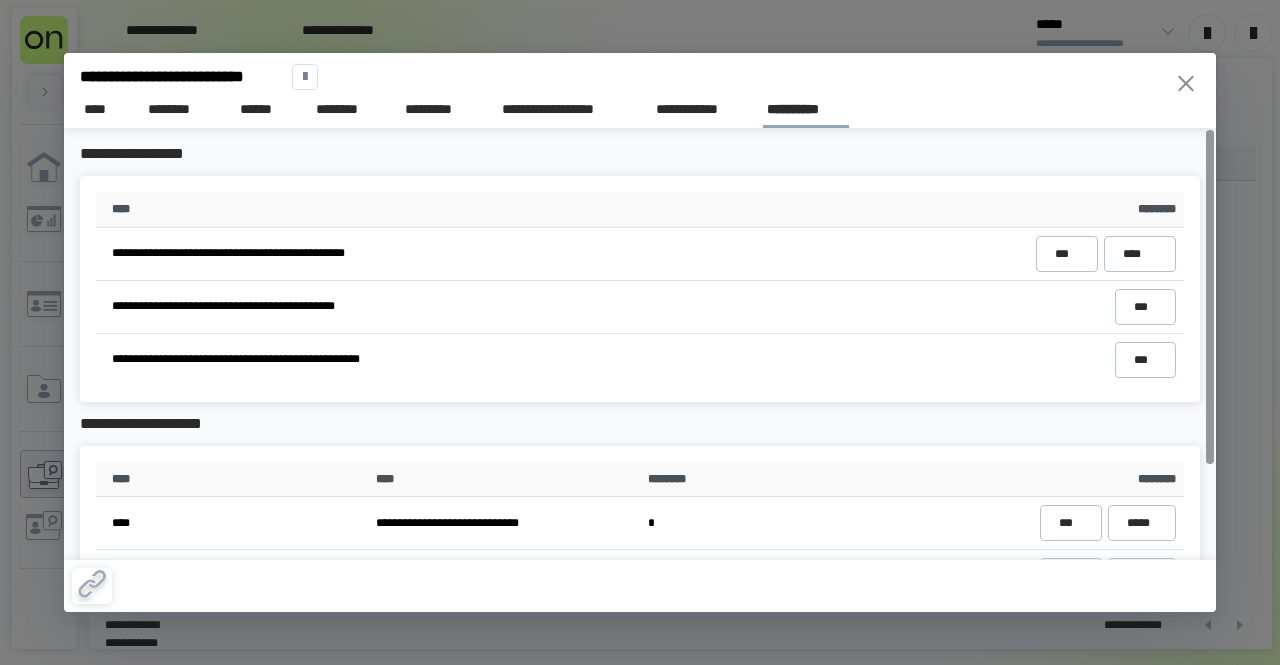 scroll, scrollTop: 0, scrollLeft: 0, axis: both 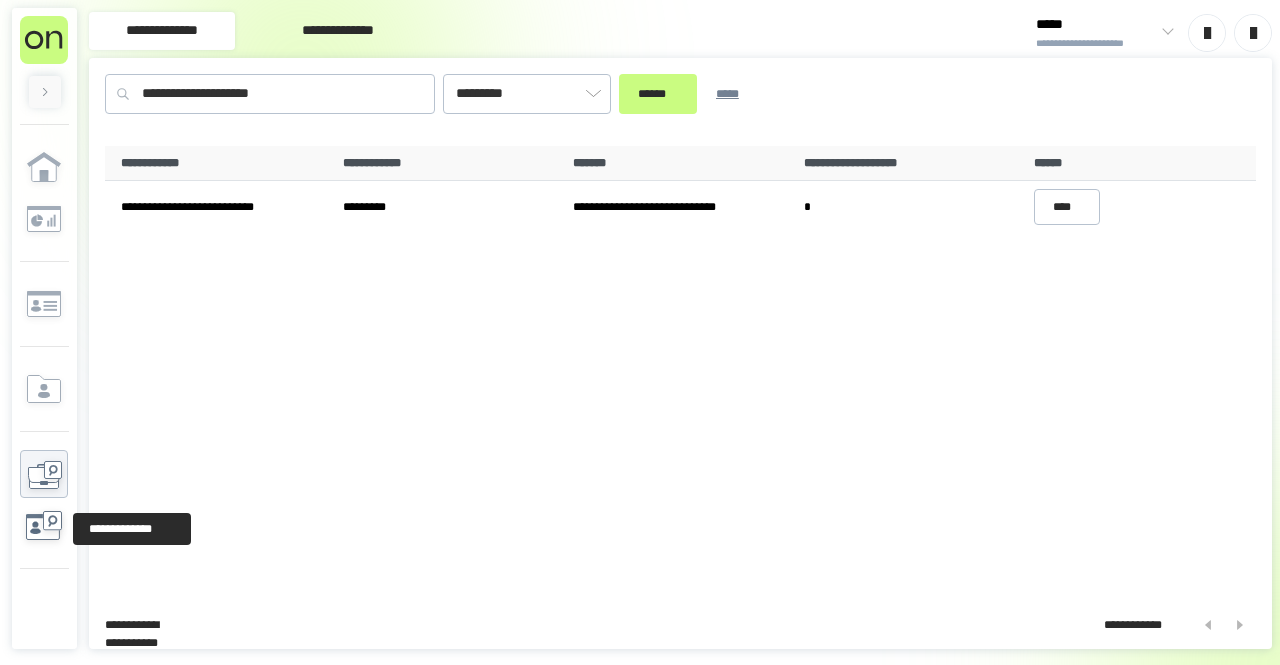 click 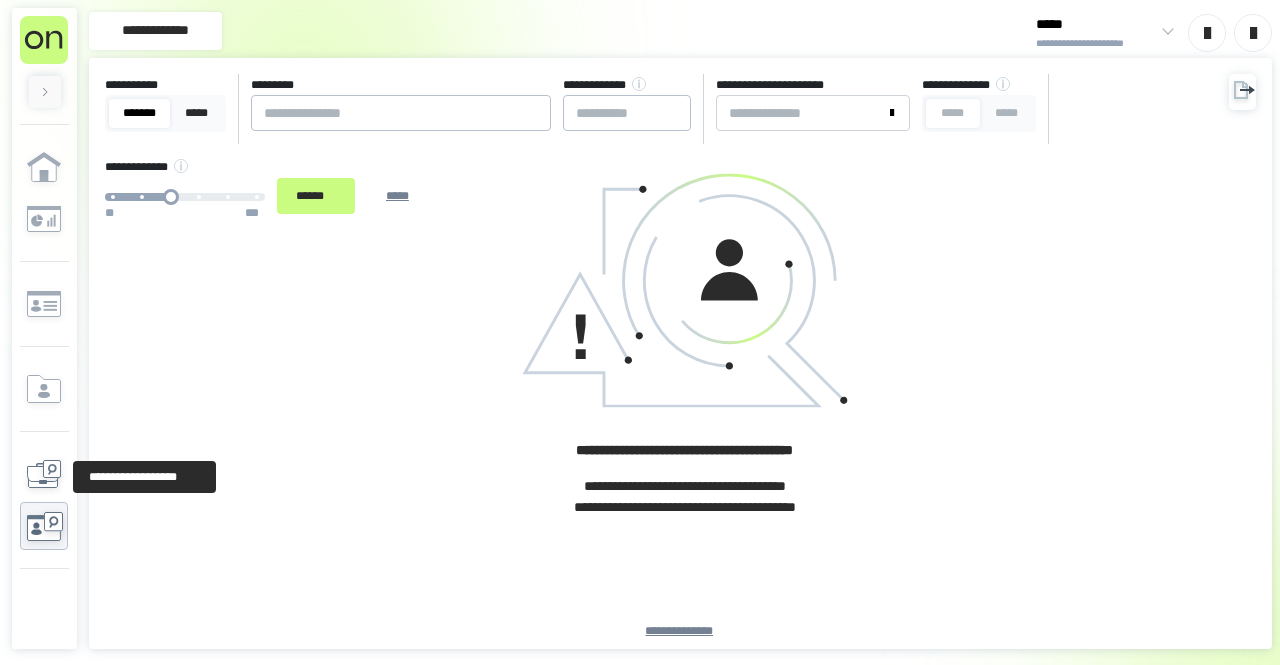 click 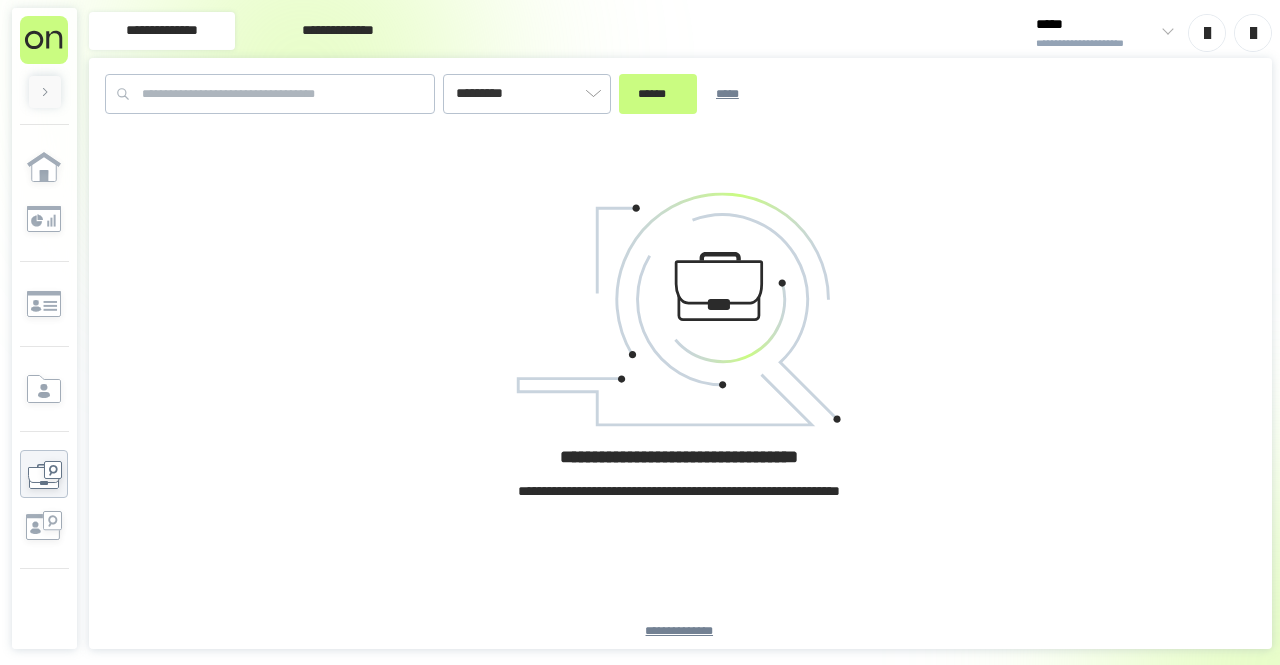 type on "*********" 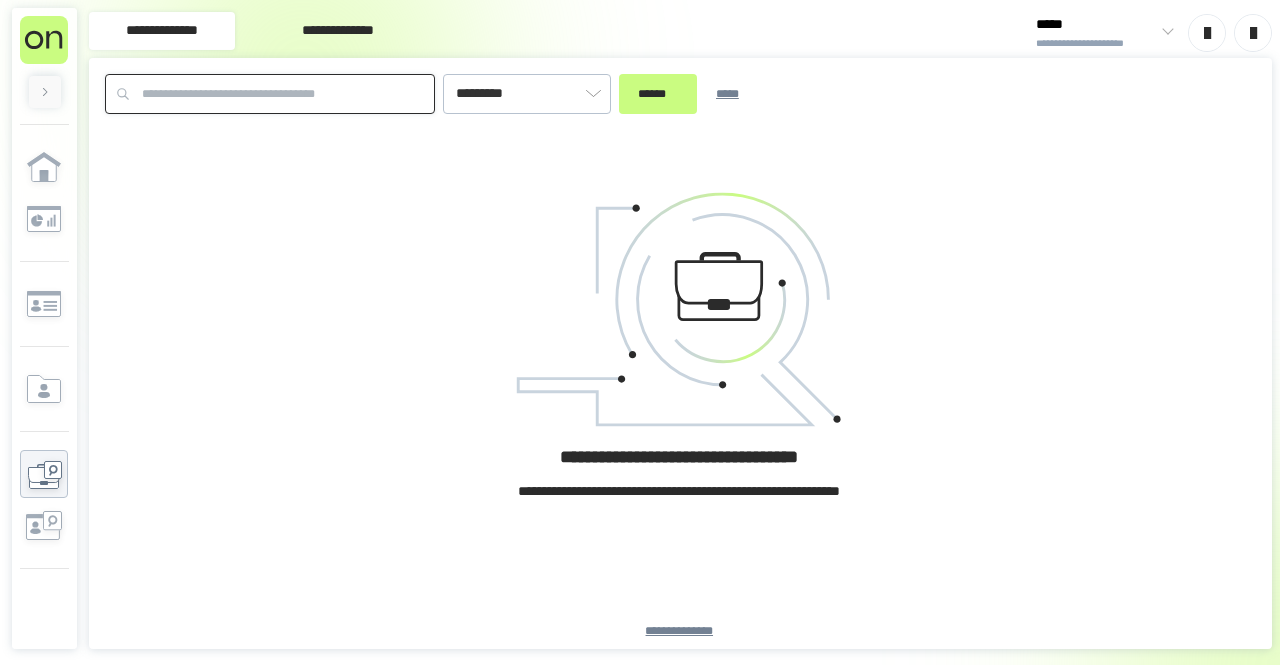 click at bounding box center (270, 94) 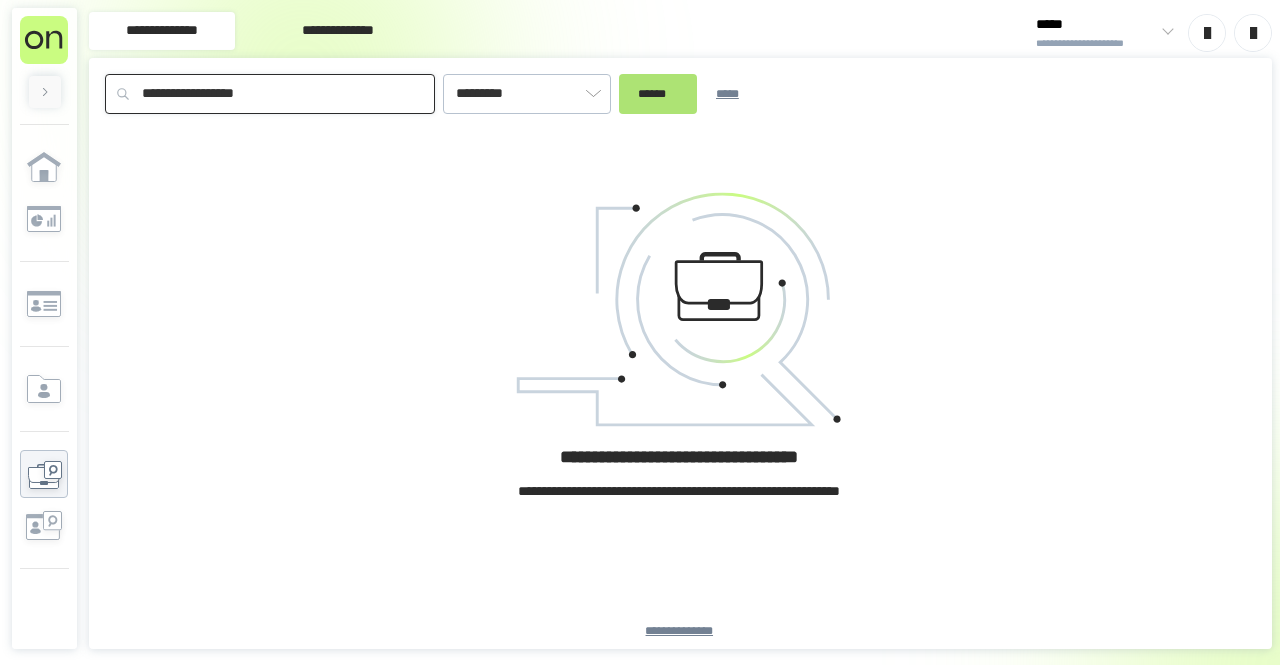 type on "**********" 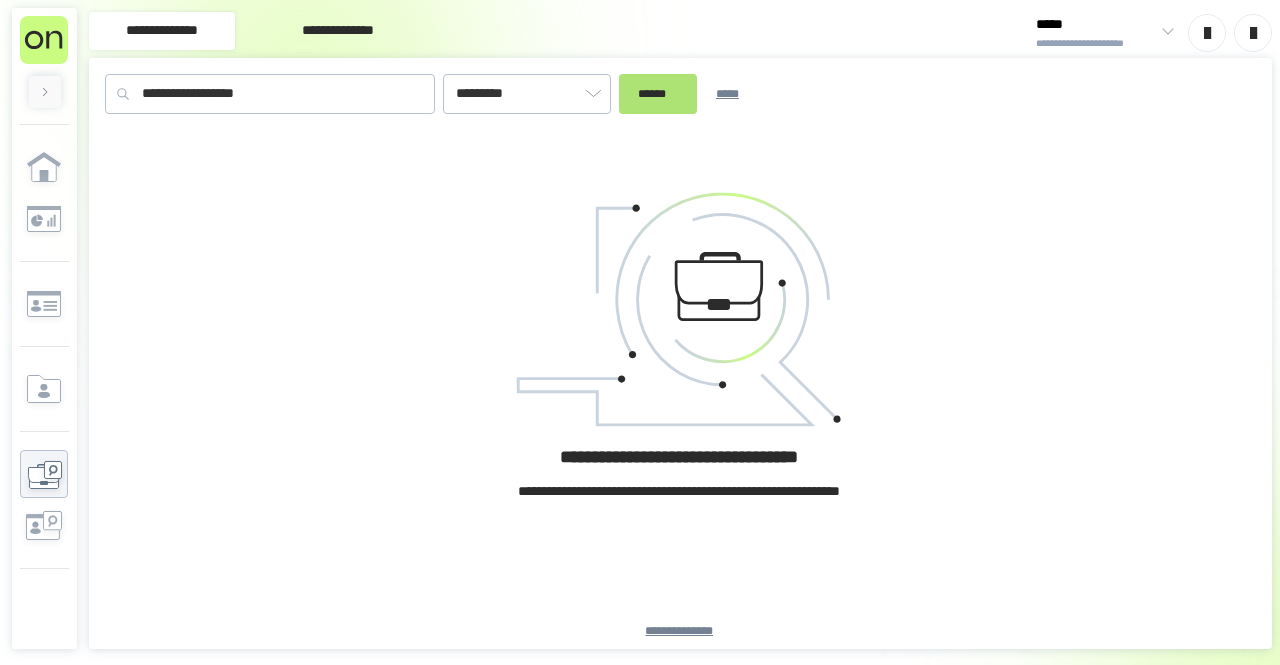 click on "******" at bounding box center [658, 93] 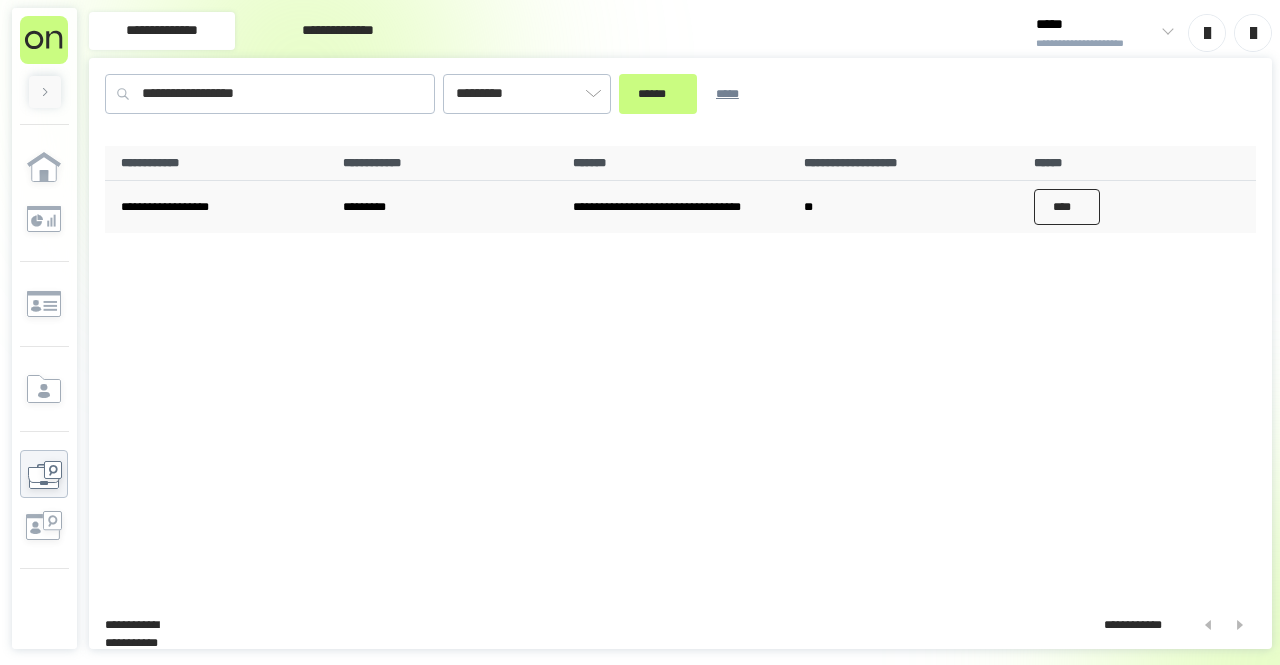 click on "****" at bounding box center (1067, 207) 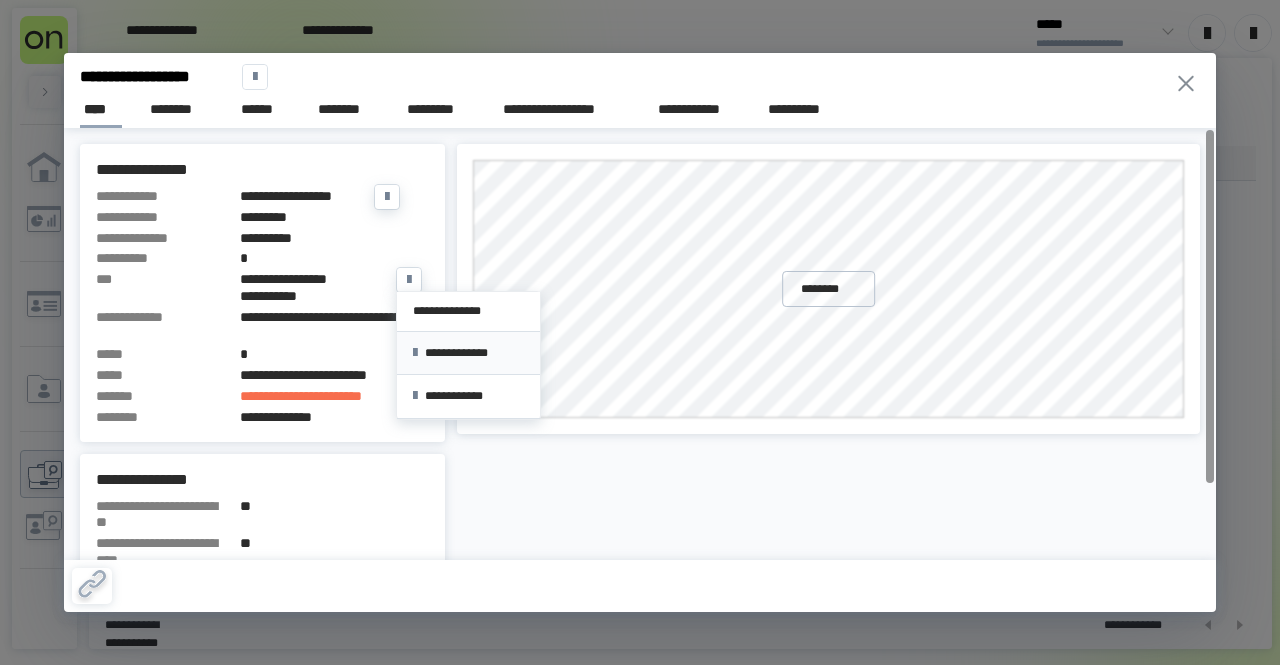 click on "**********" at bounding box center [468, 353] 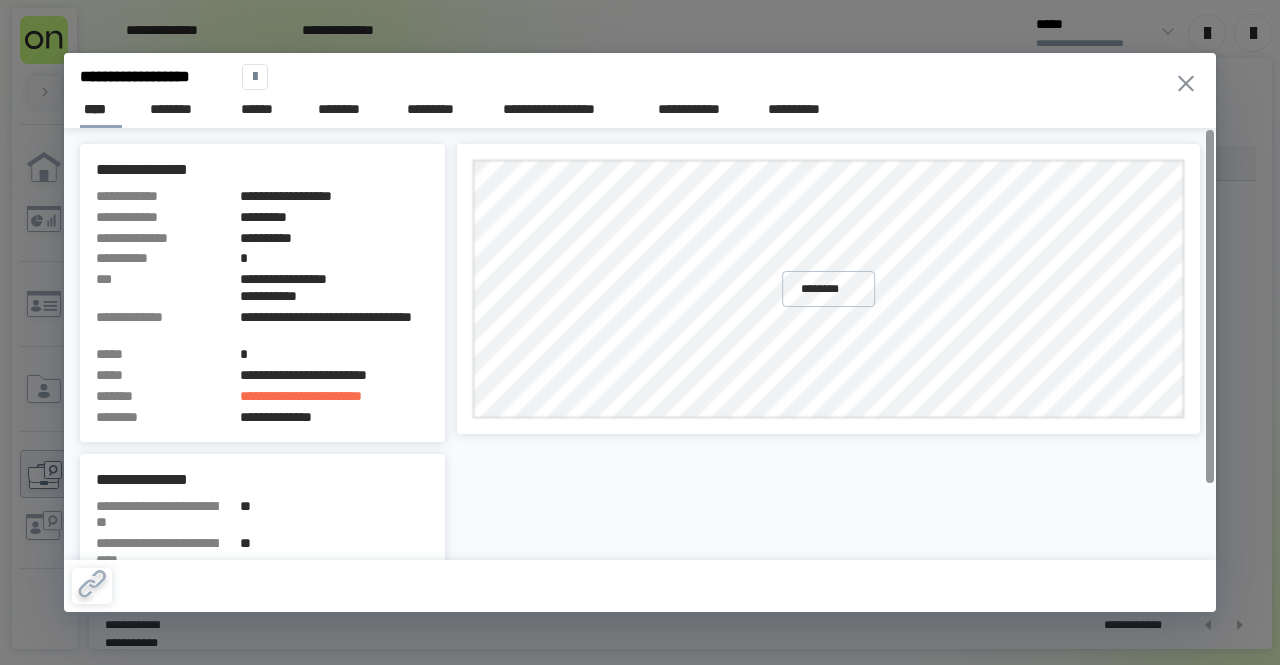 click 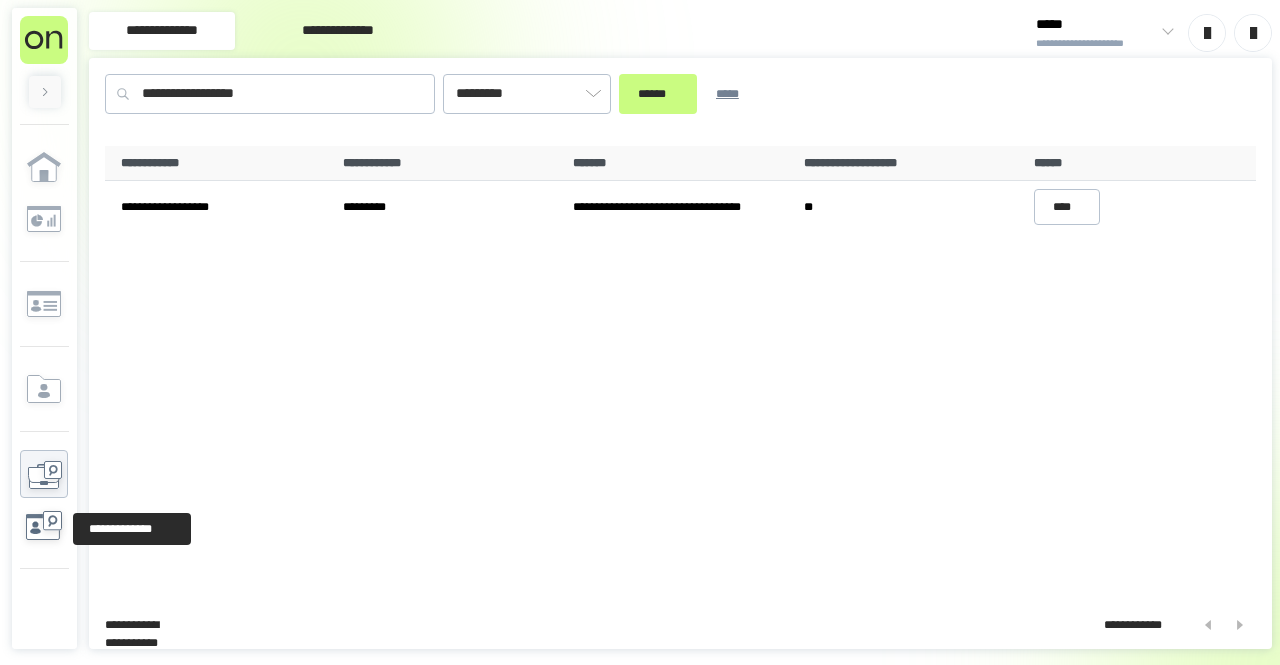 click 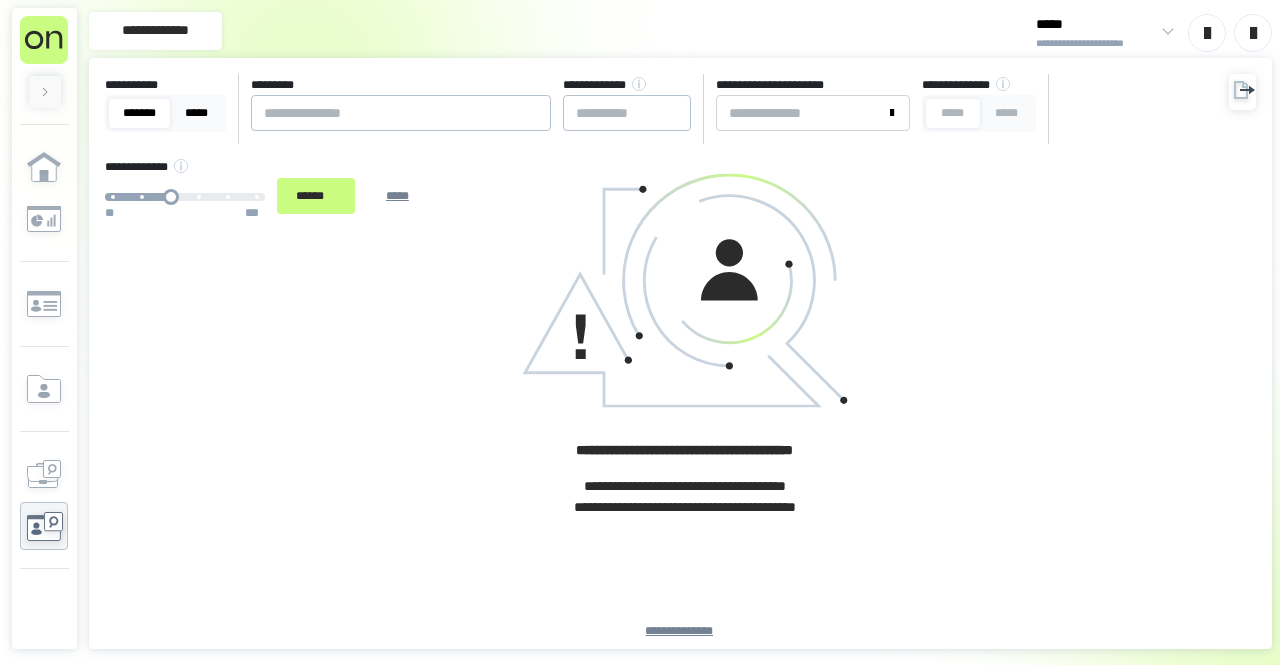 click on "*****" at bounding box center (196, 113) 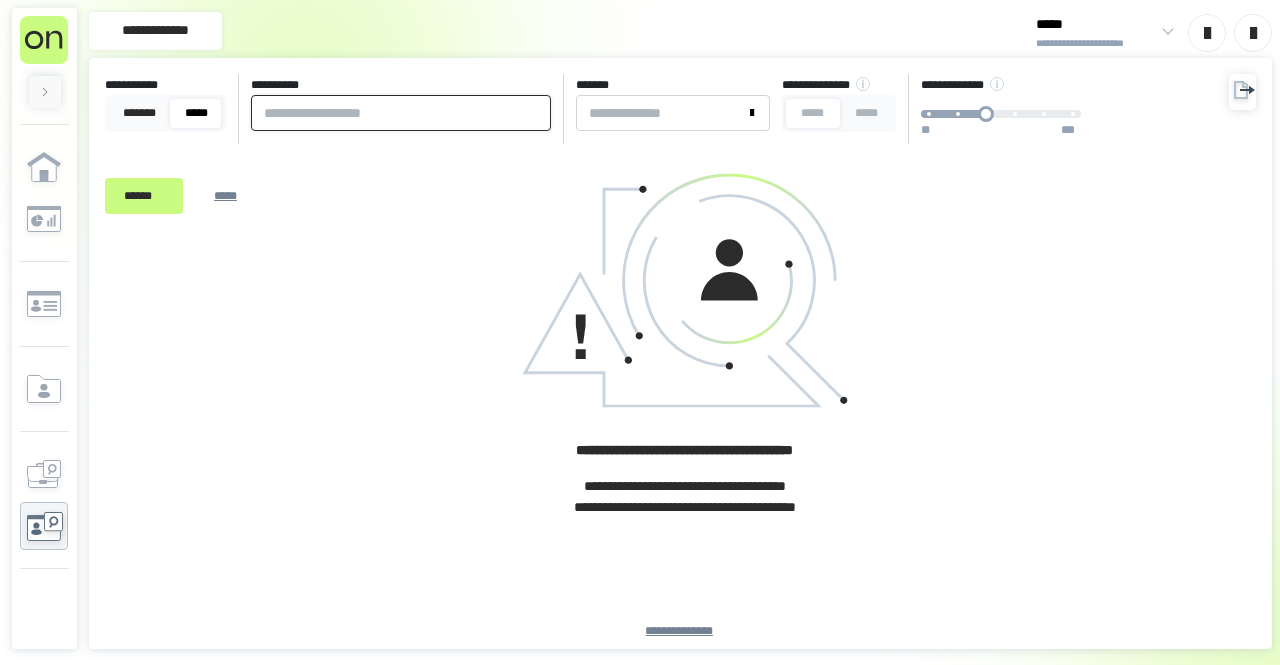 paste on "**********" 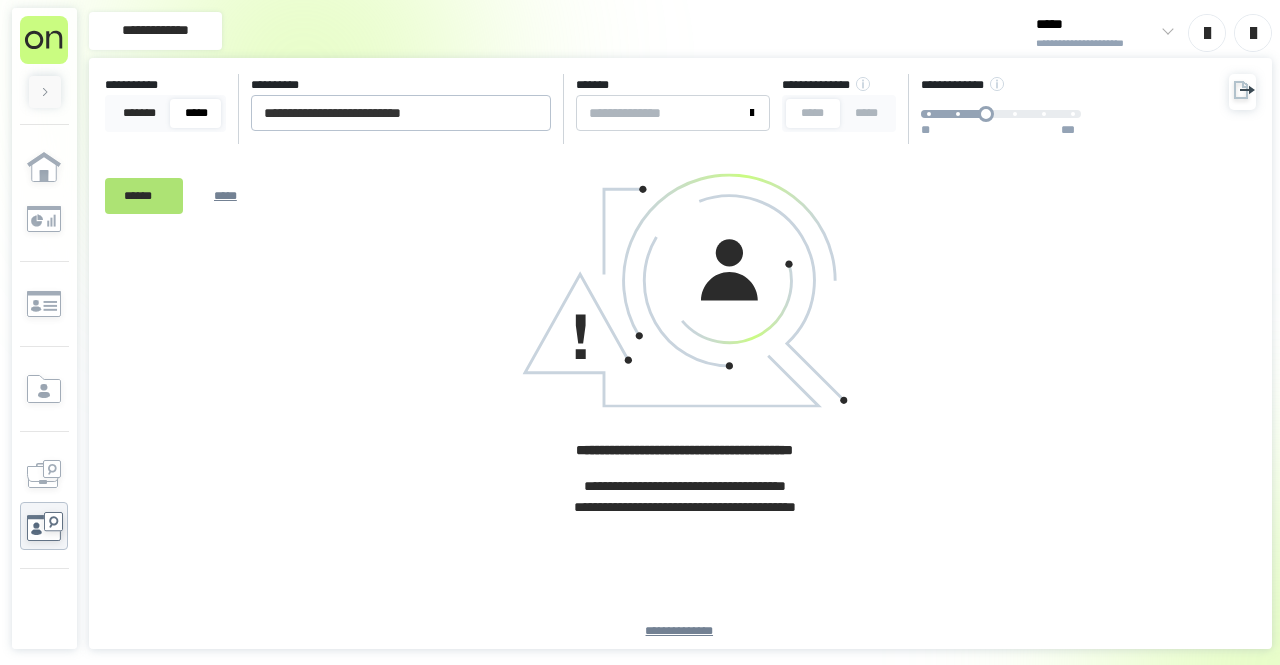 click on "******" at bounding box center [144, 195] 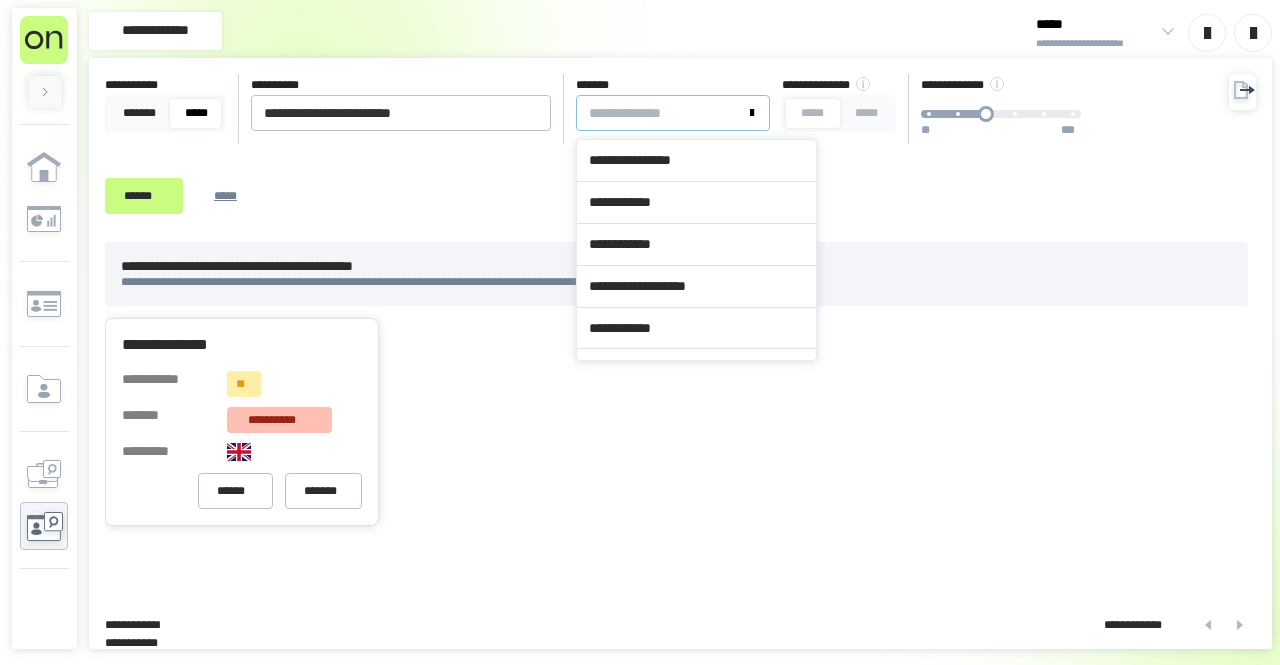 click at bounding box center (673, 113) 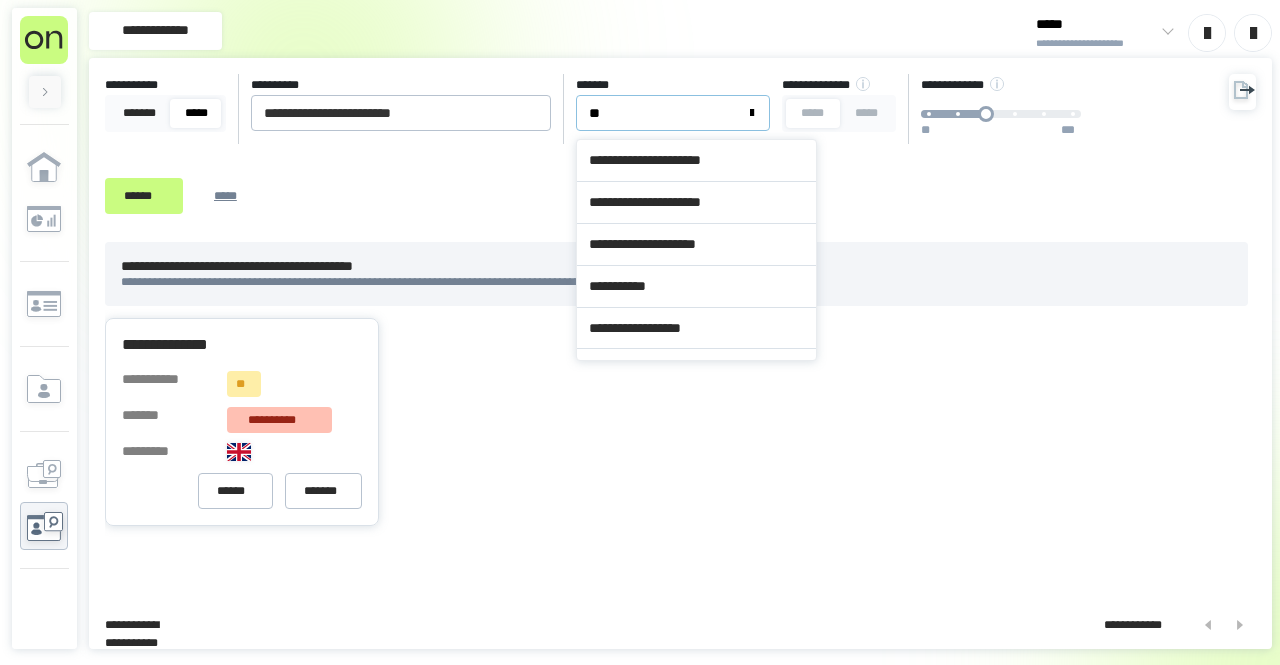 type on "***" 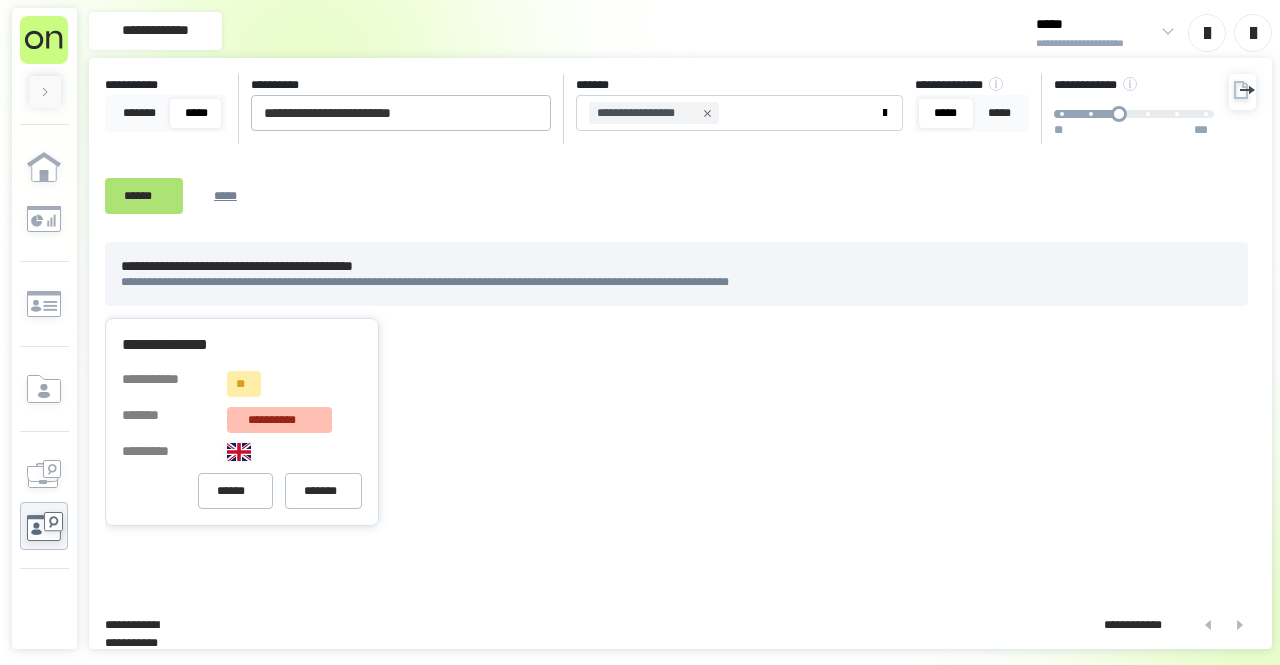 click on "******" at bounding box center (144, 195) 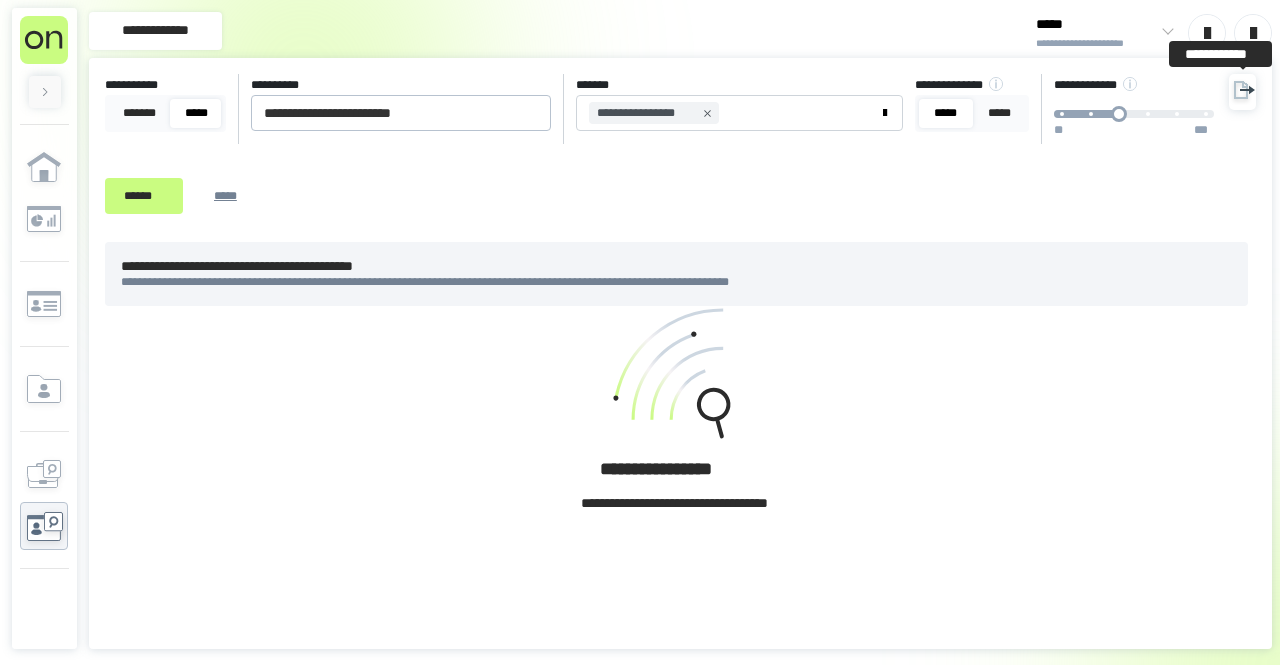 click 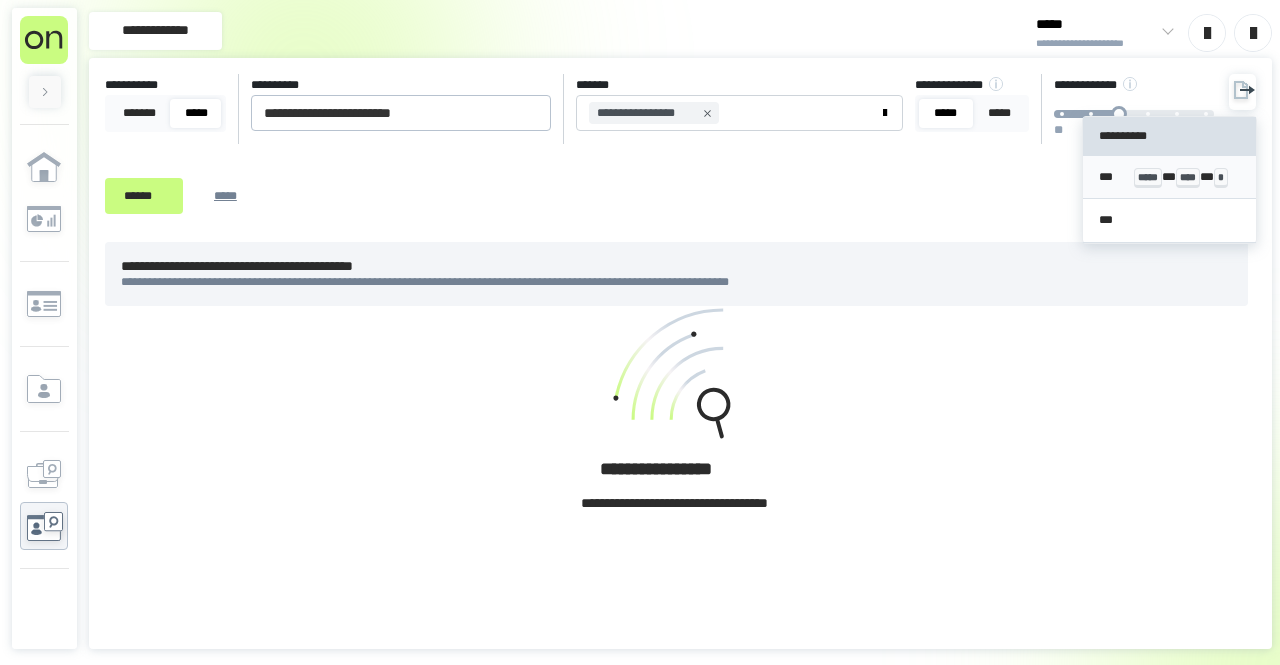 click on "*** ***** * **** *   *" at bounding box center (1169, 177) 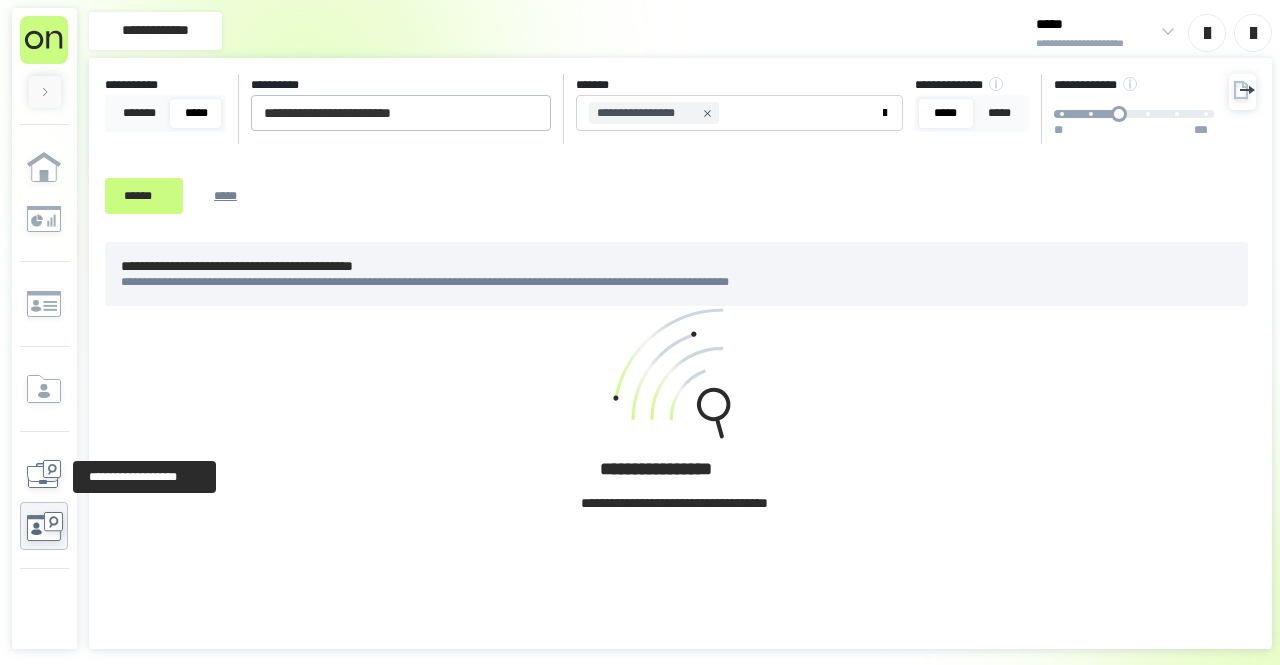 click 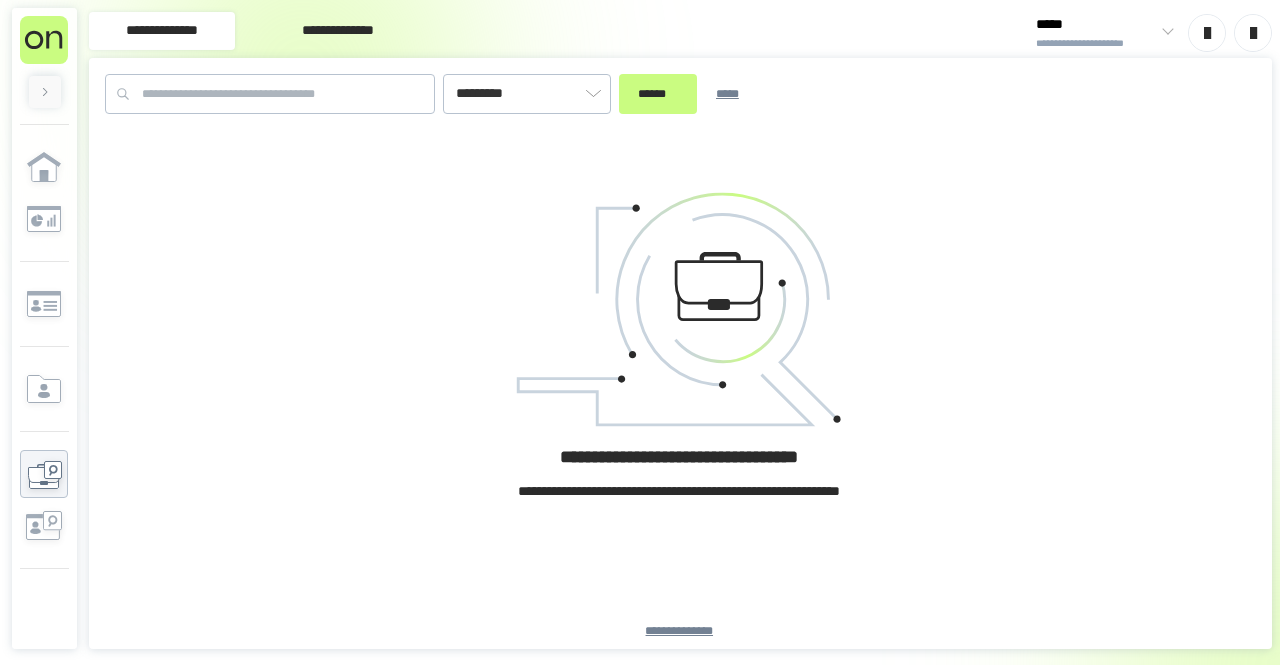 type on "*********" 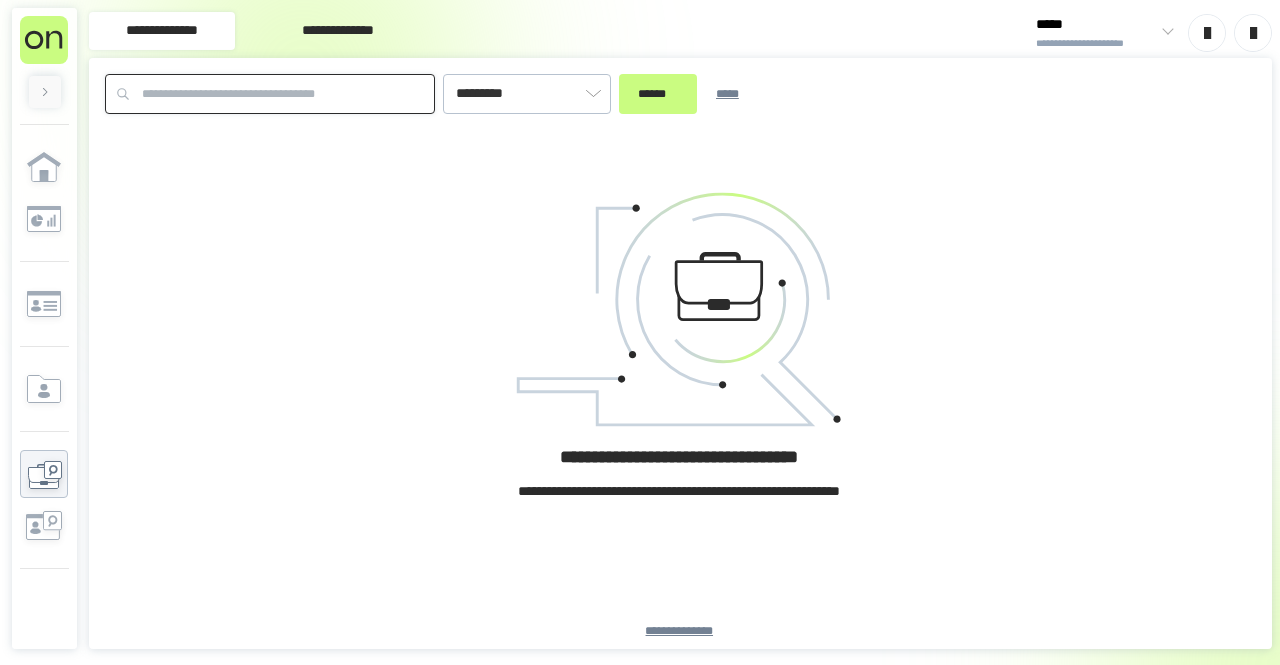 click at bounding box center (270, 94) 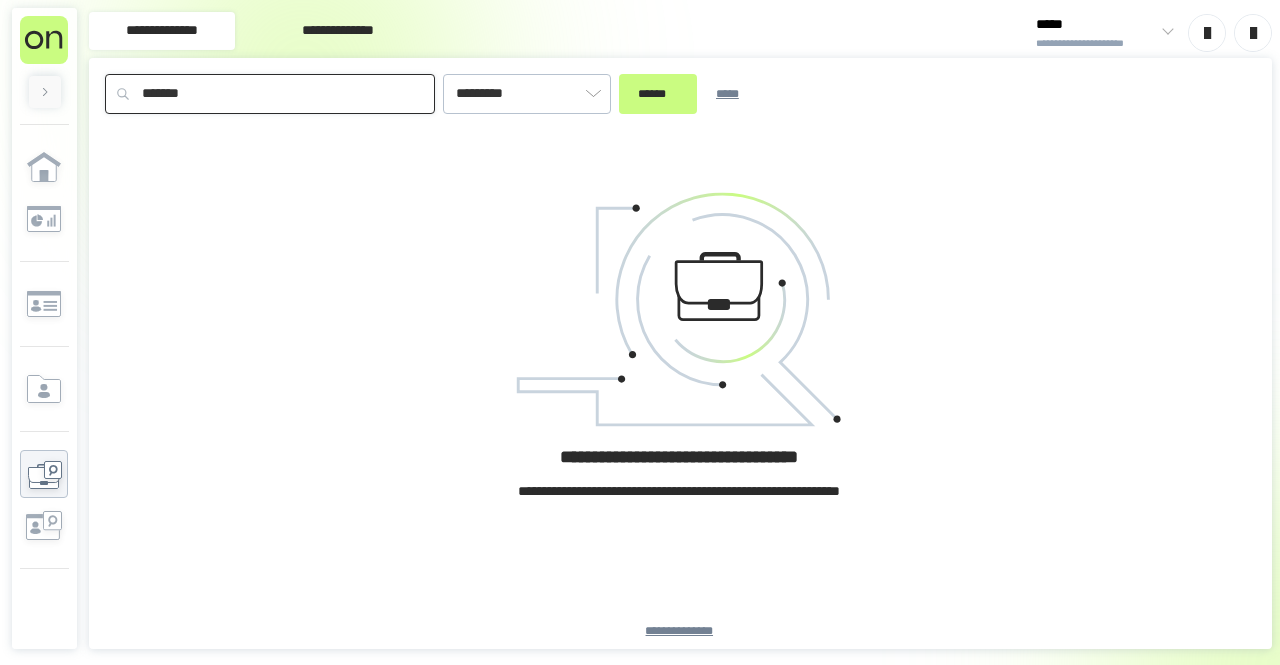 type on "*******" 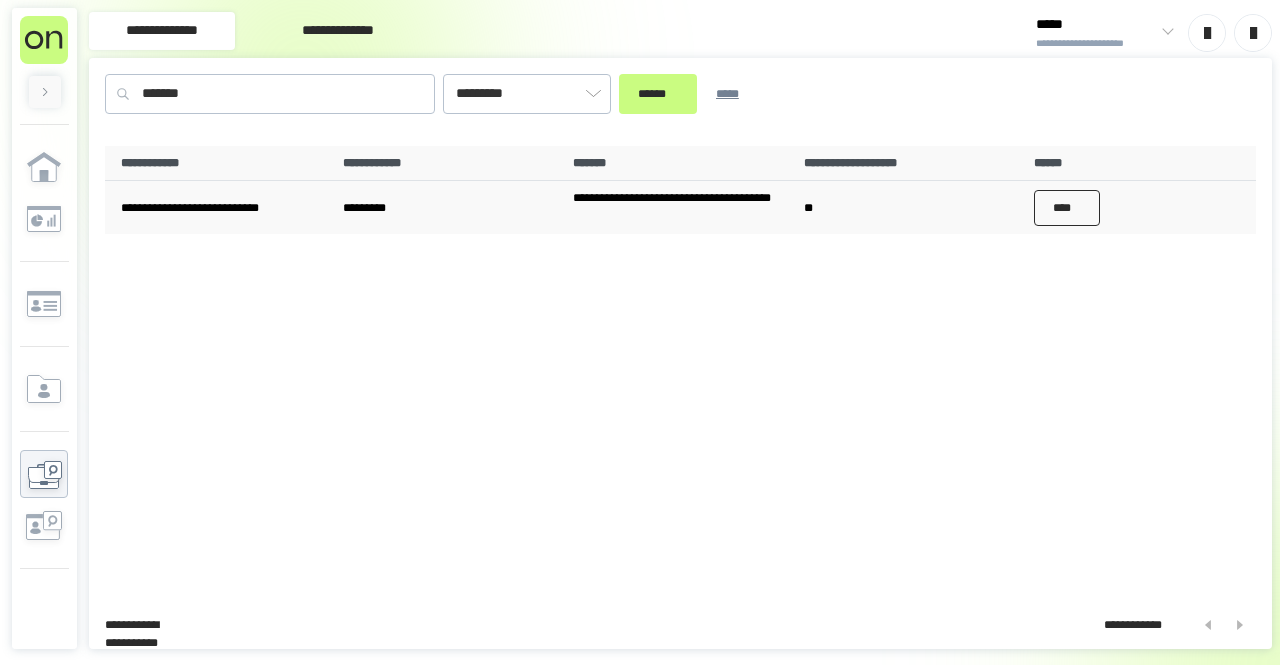click on "****" at bounding box center [1067, 208] 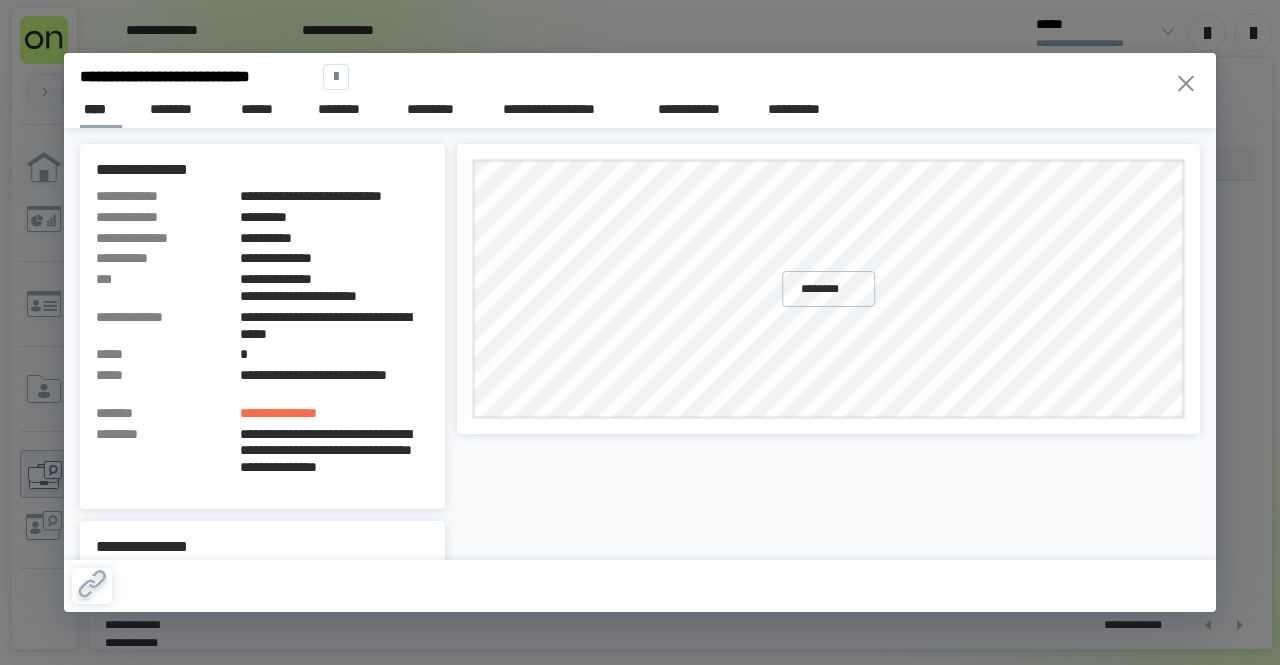 click 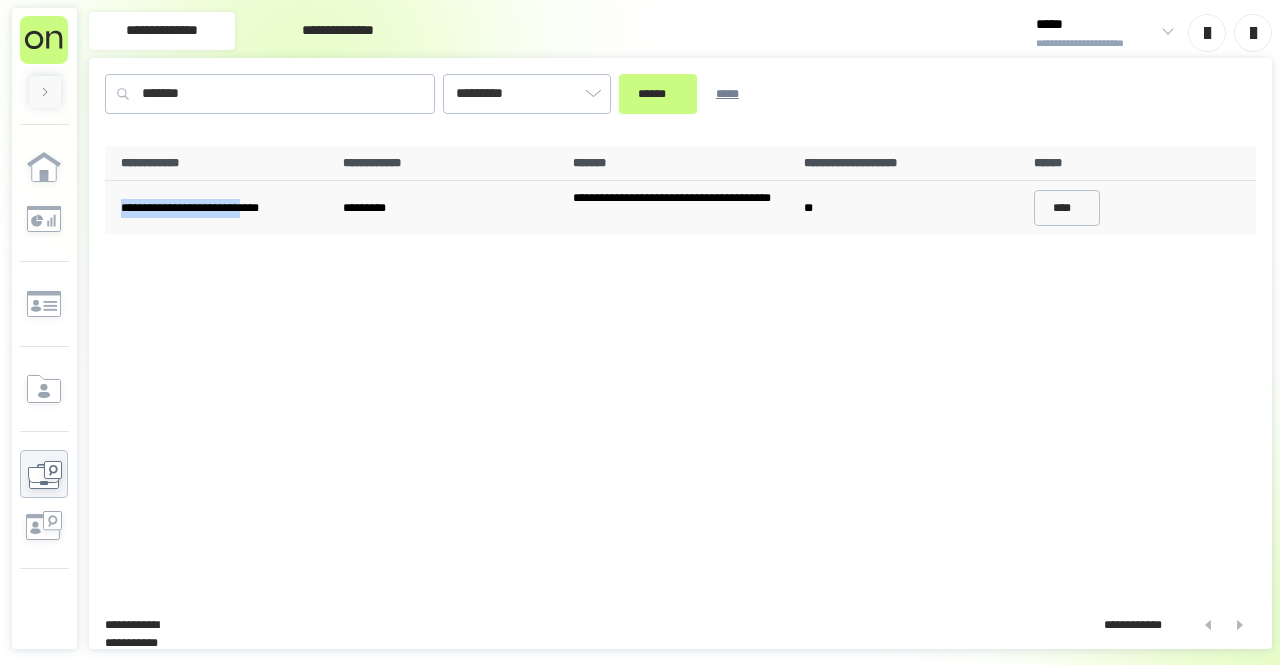 drag, startPoint x: 258, startPoint y: 209, endPoint x: 122, endPoint y: 206, distance: 136.03308 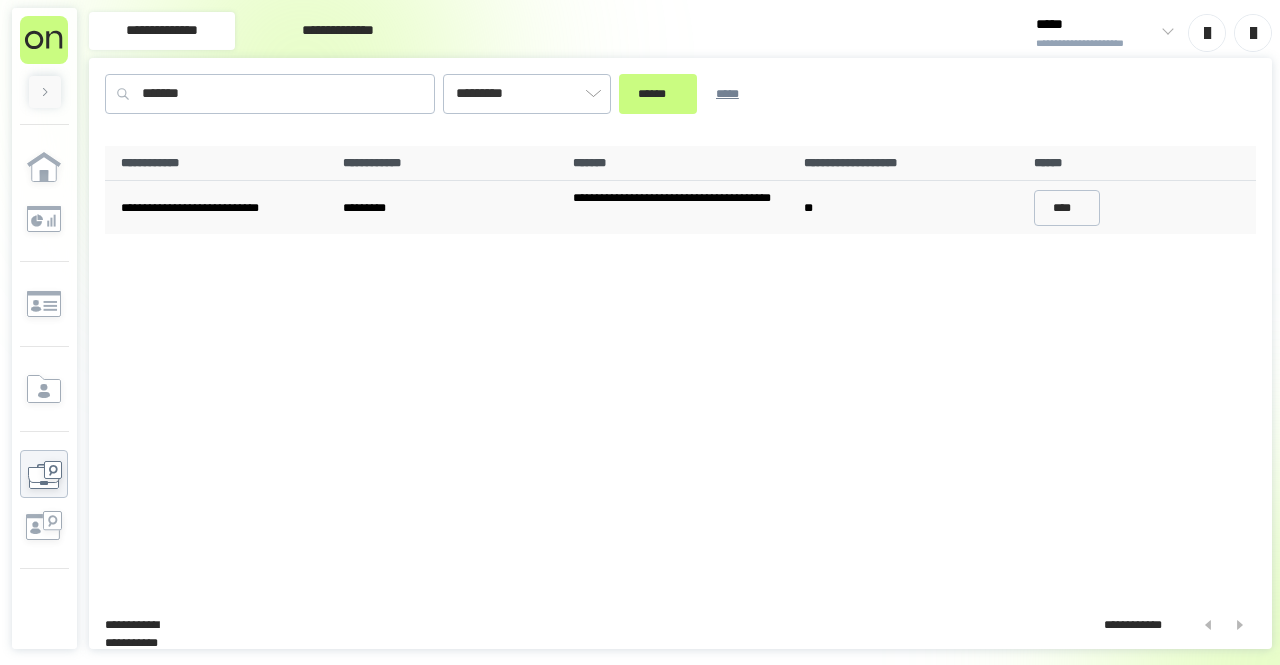 click on "**********" at bounding box center (220, 207) 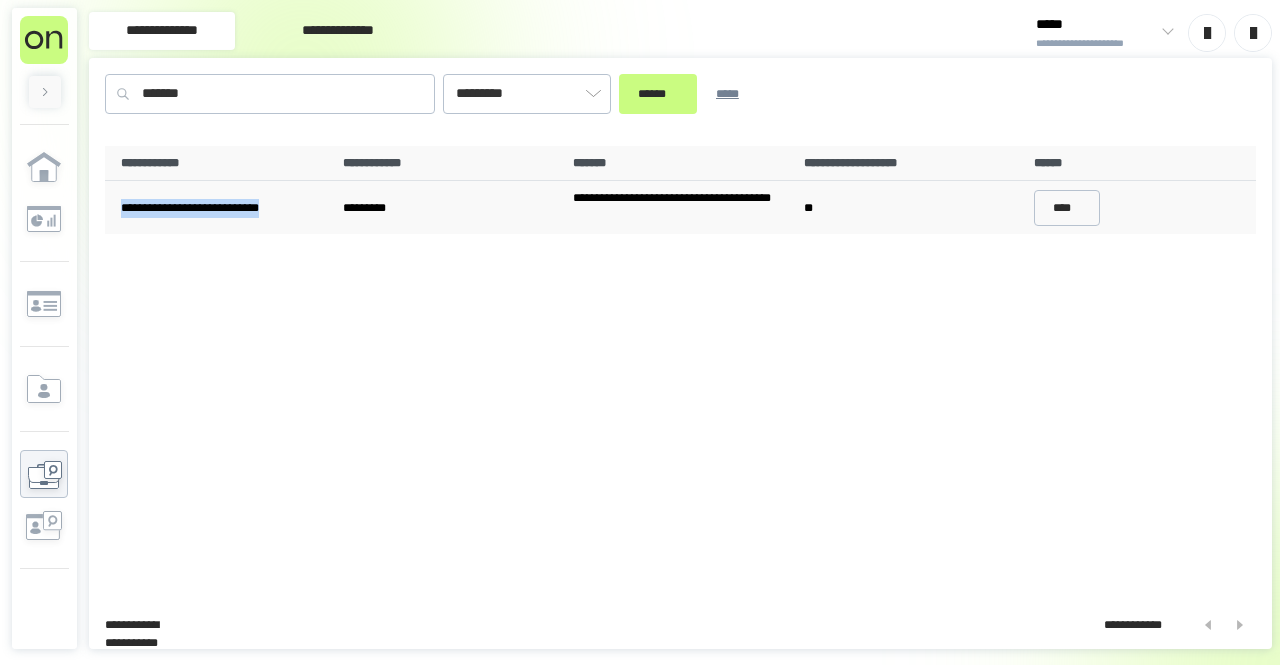 drag, startPoint x: 293, startPoint y: 209, endPoint x: 108, endPoint y: 185, distance: 186.55026 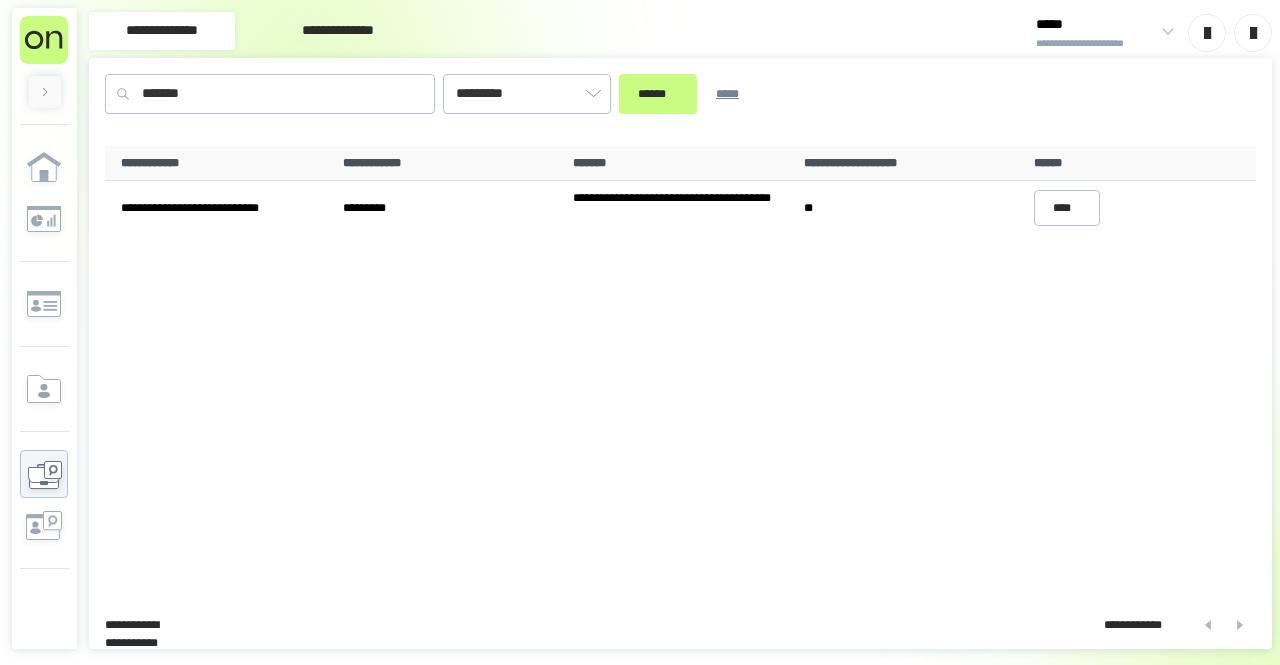 drag, startPoint x: 202, startPoint y: 209, endPoint x: 108, endPoint y: 385, distance: 199.52945 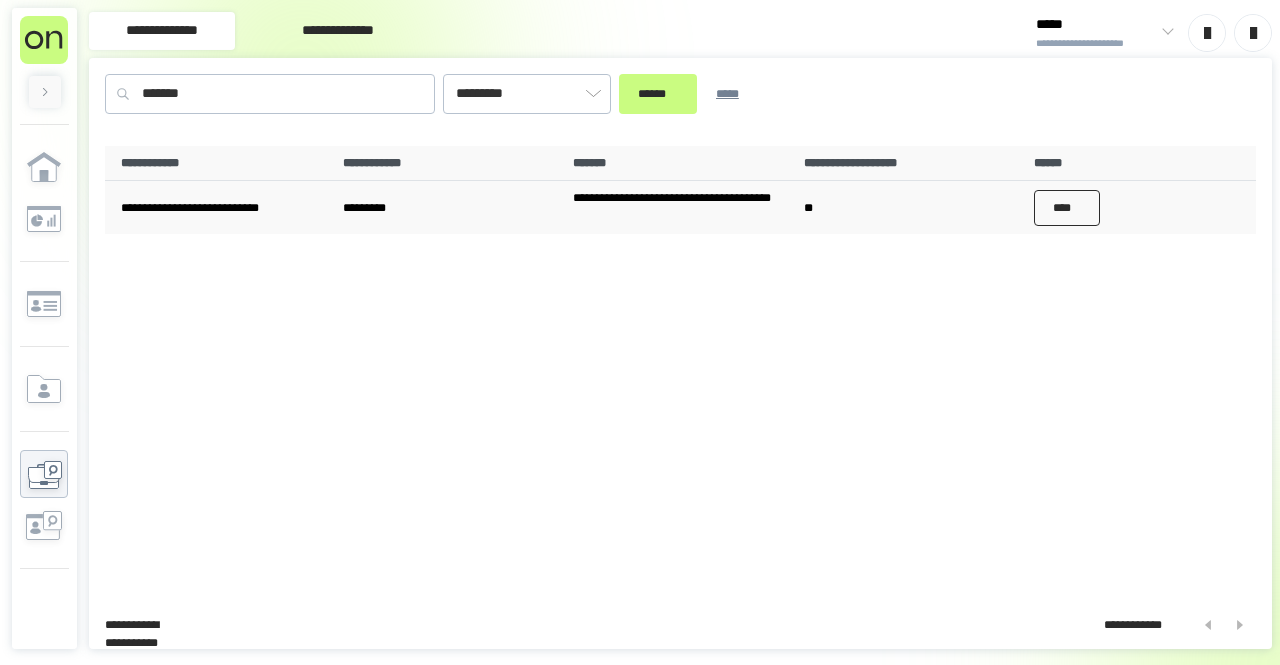 click on "****" at bounding box center (1067, 208) 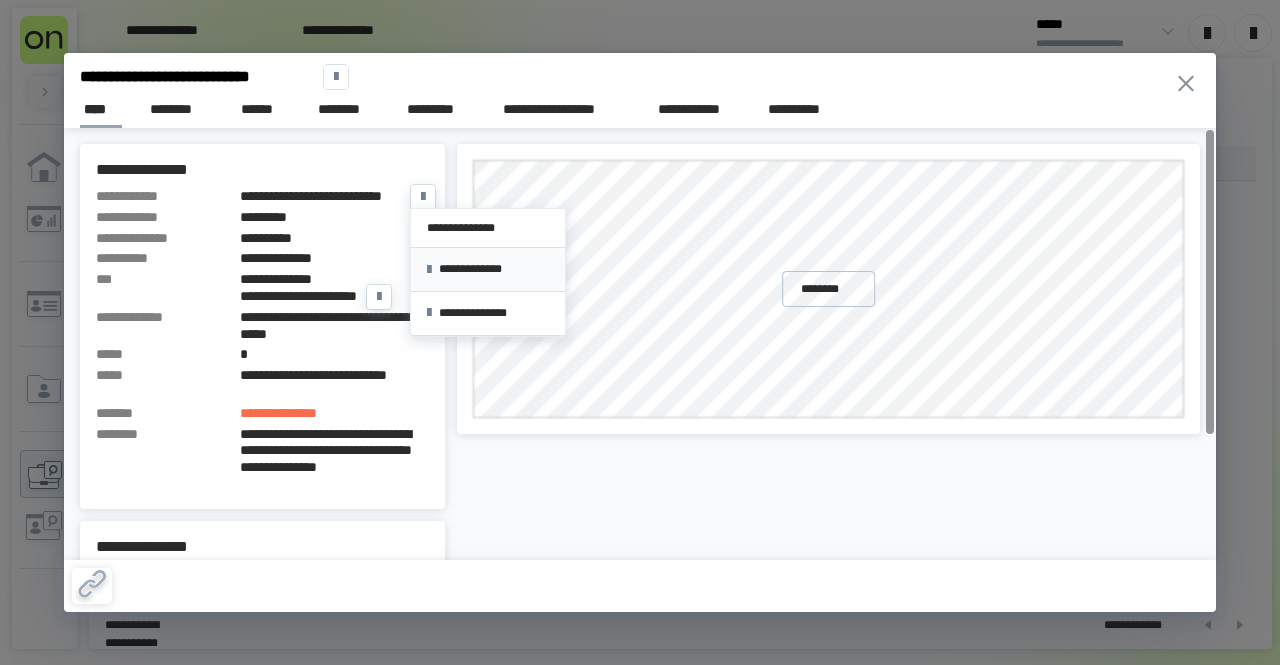click on "**********" at bounding box center [487, 269] 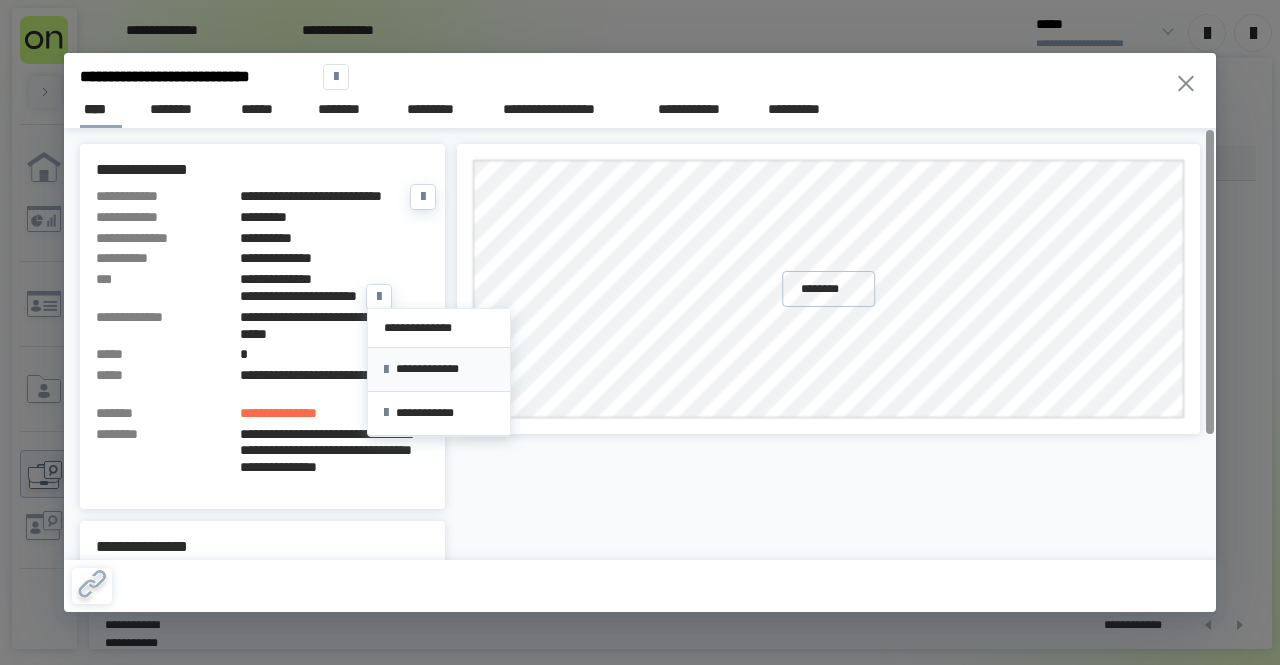 click on "**********" at bounding box center [439, 370] 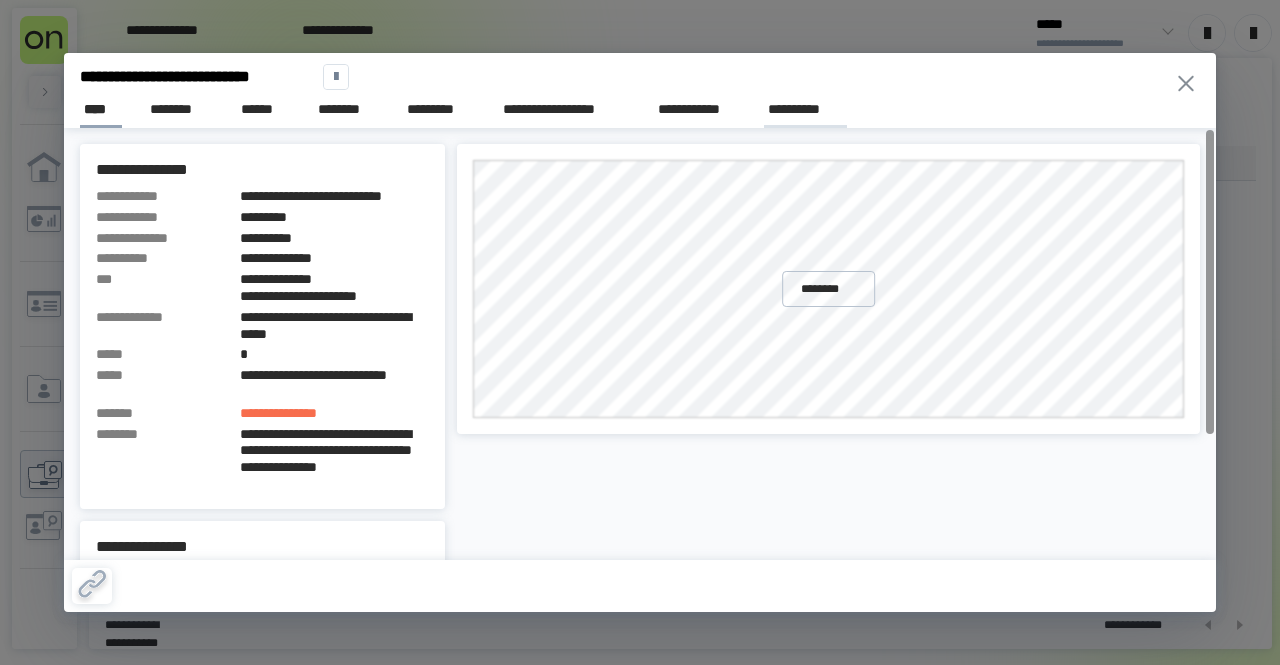 click on "**********" at bounding box center [805, 109] 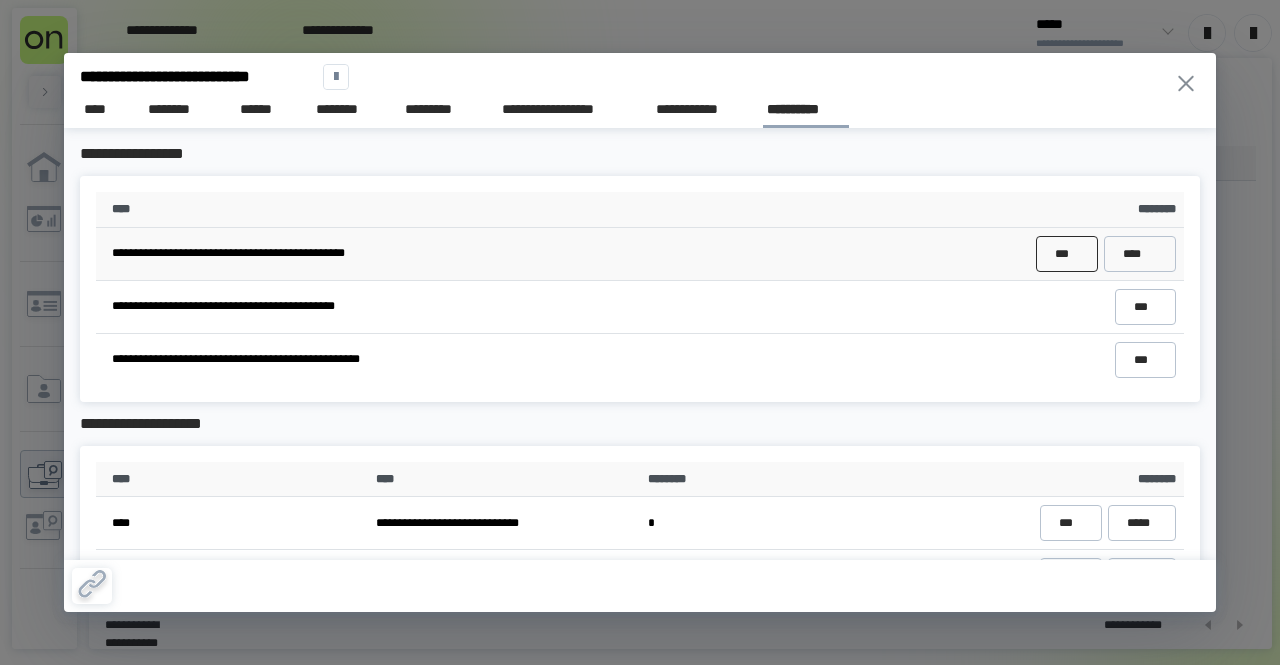 click on "***" at bounding box center (1066, 254) 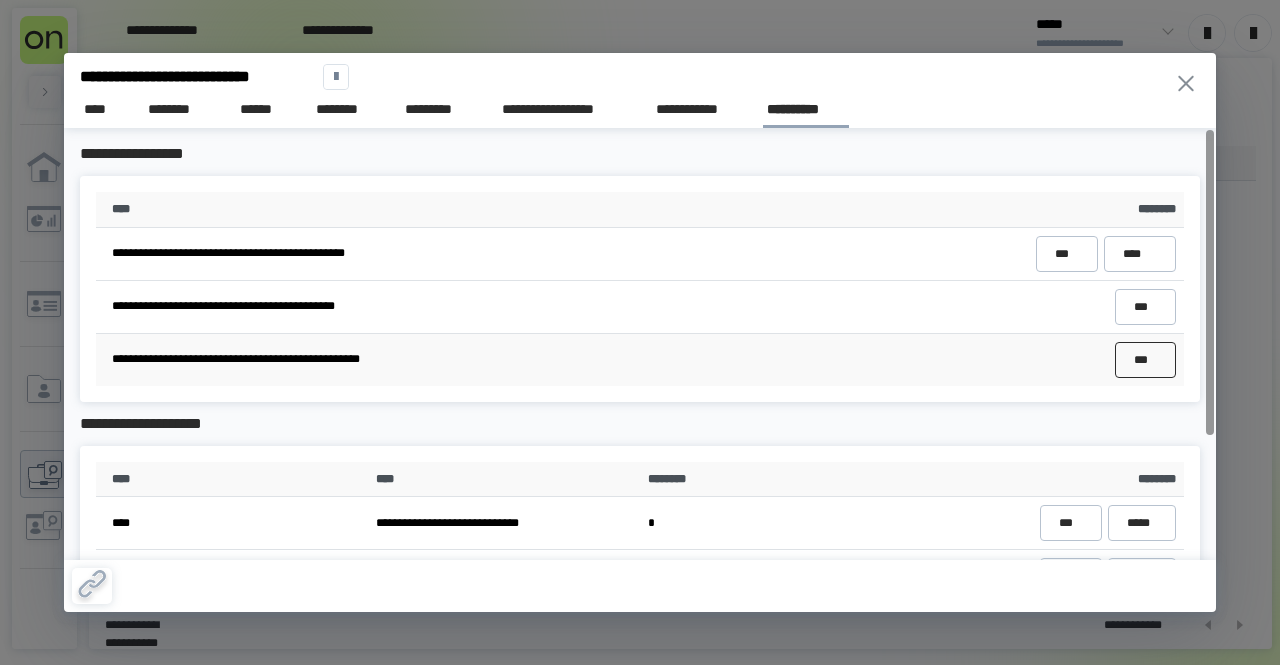 click on "***" at bounding box center [1145, 359] 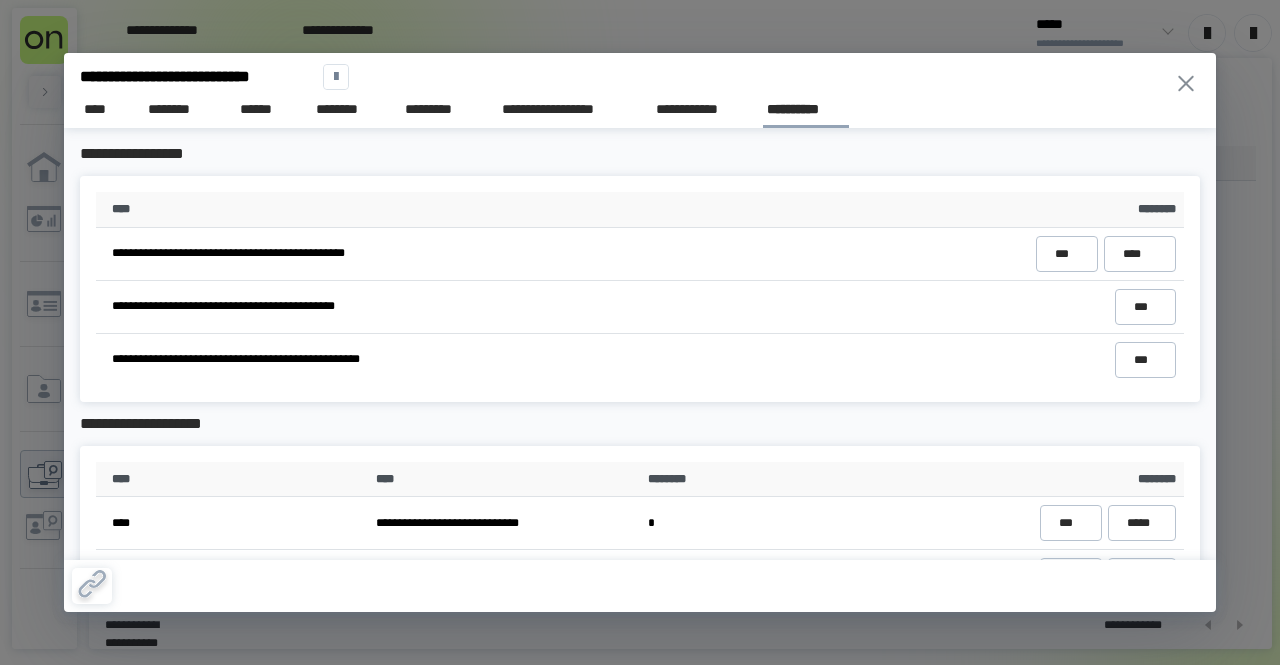 click 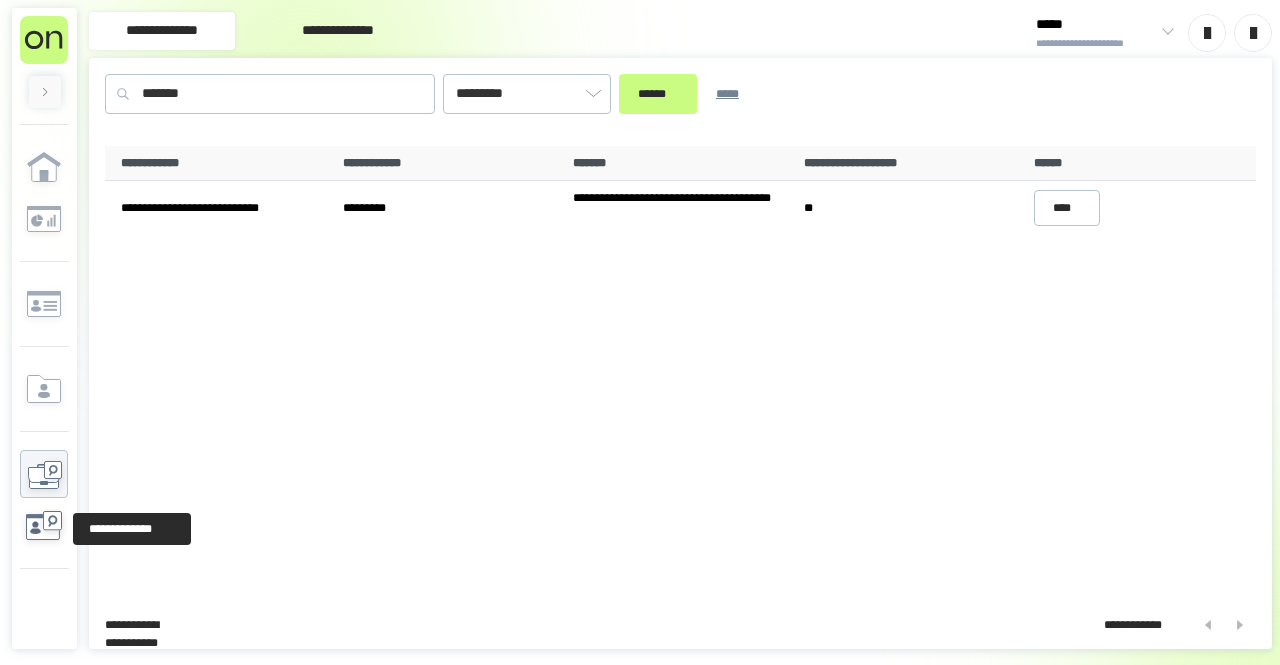 click 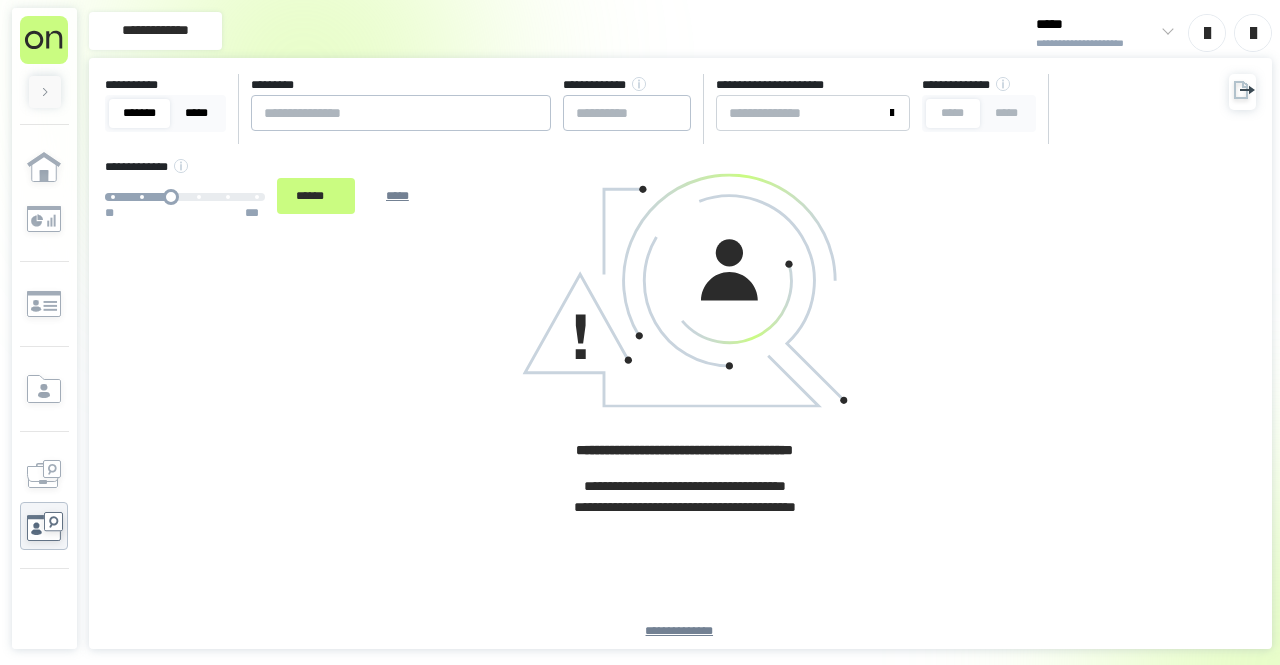 click on "*****" at bounding box center (196, 113) 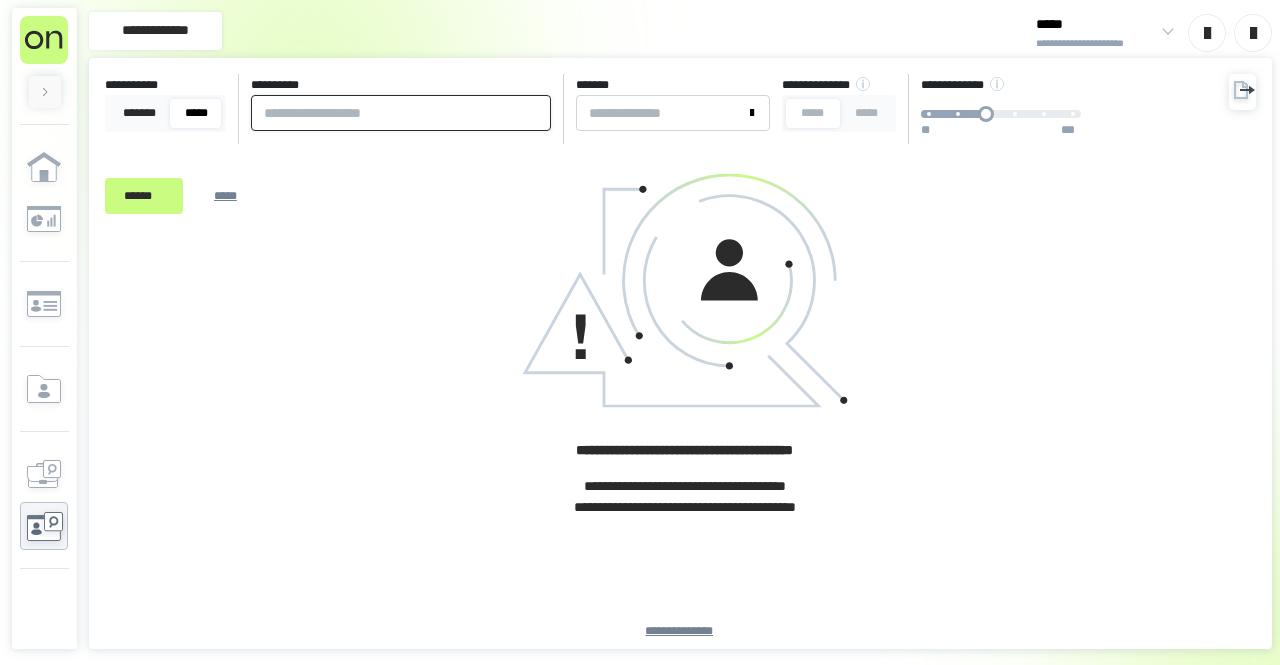 click at bounding box center [401, 113] 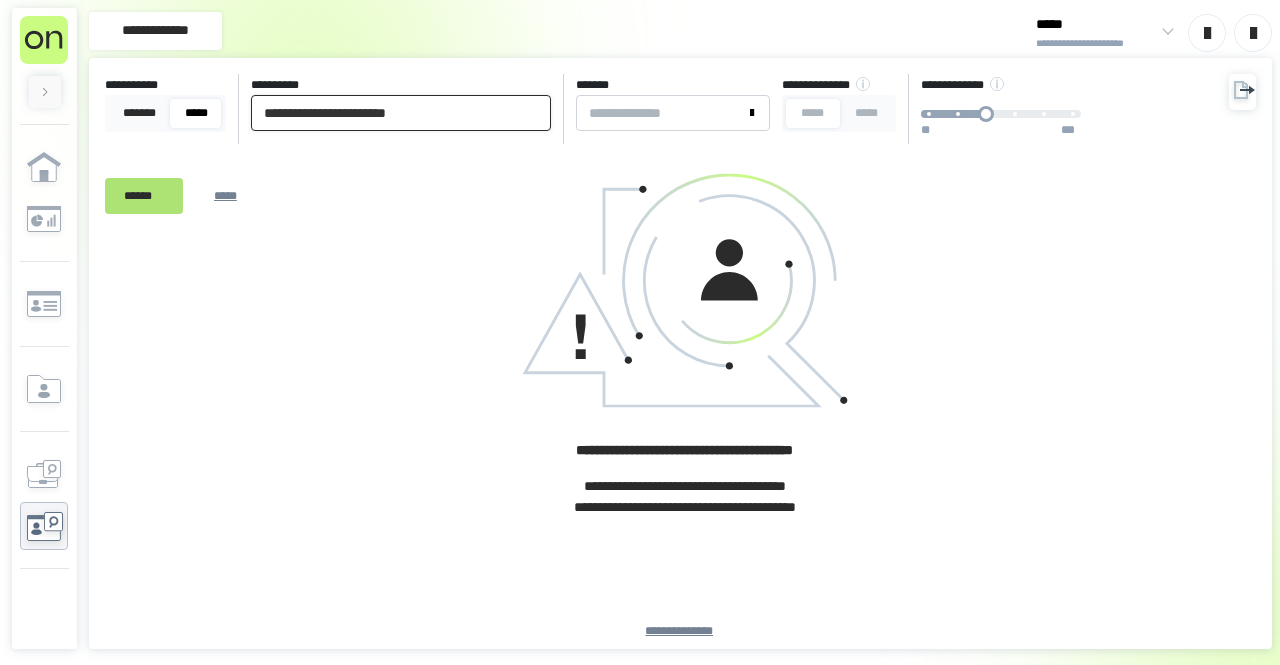type on "**********" 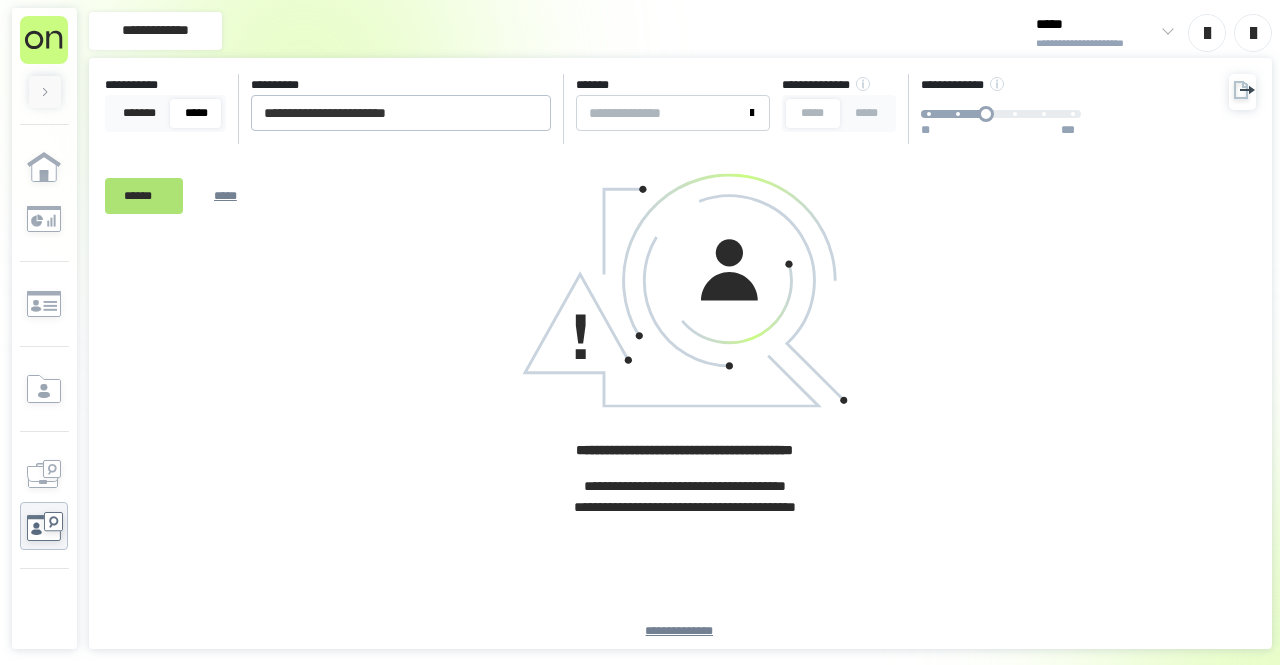 click on "******" at bounding box center (144, 195) 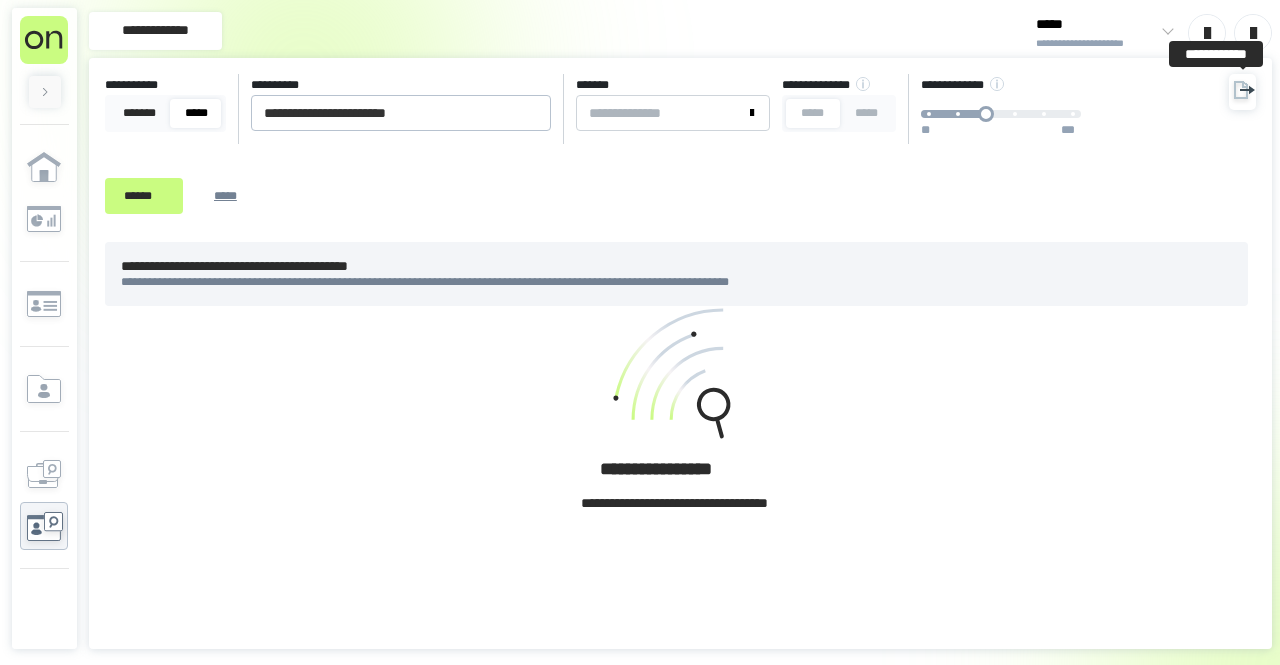 click 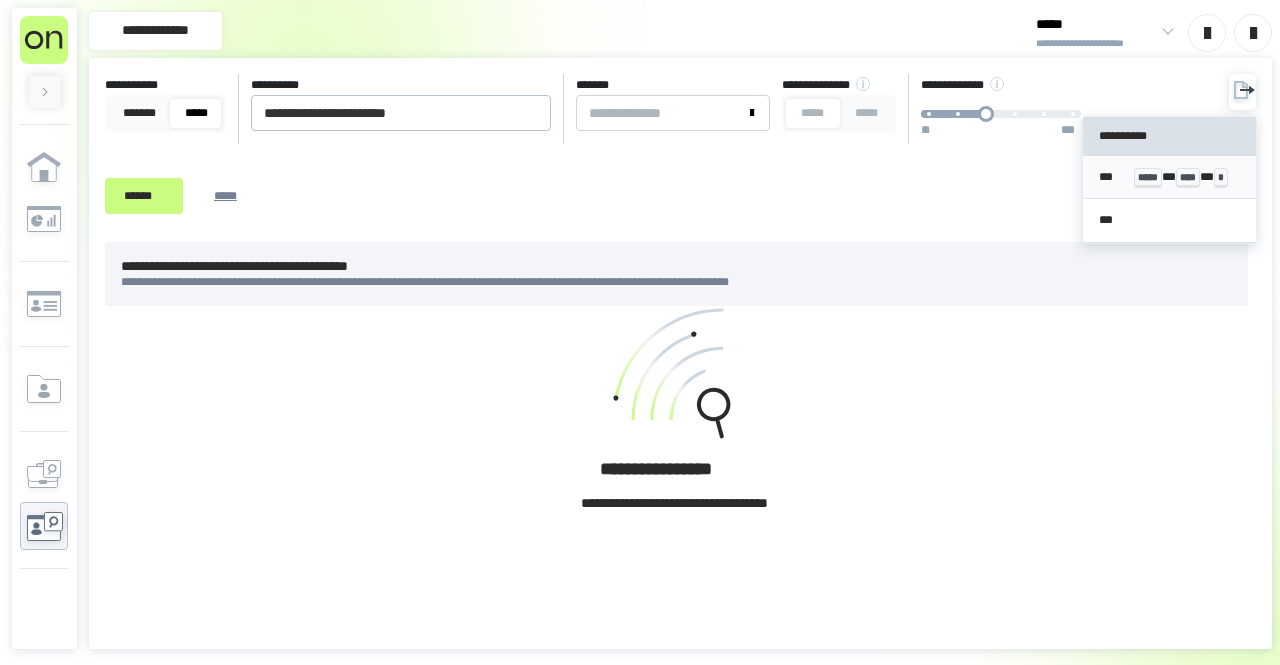 click on "*** ***** * **** *   *" at bounding box center [1169, 177] 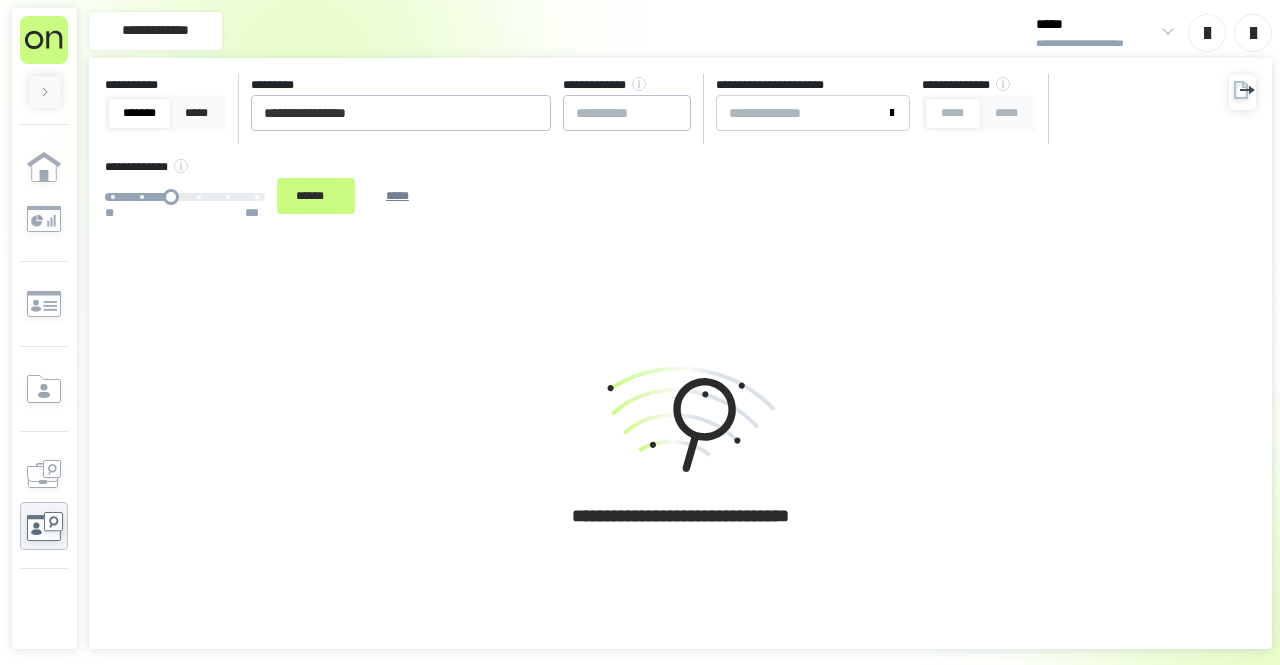 scroll, scrollTop: 0, scrollLeft: 0, axis: both 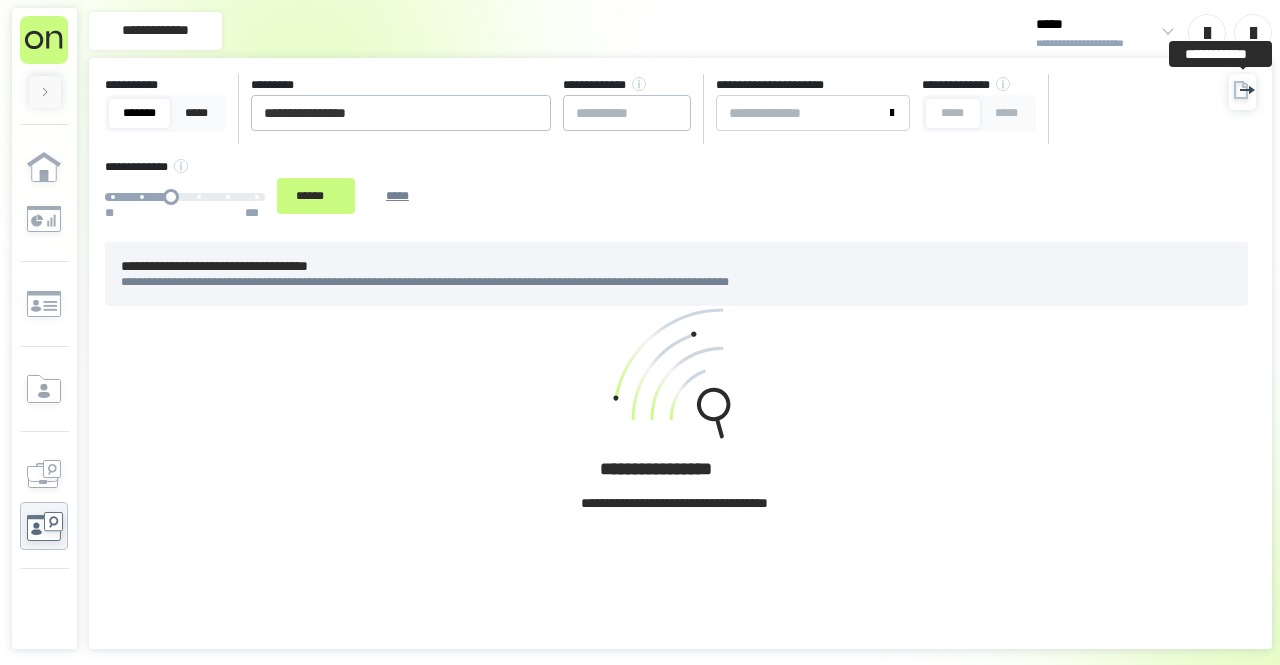 click 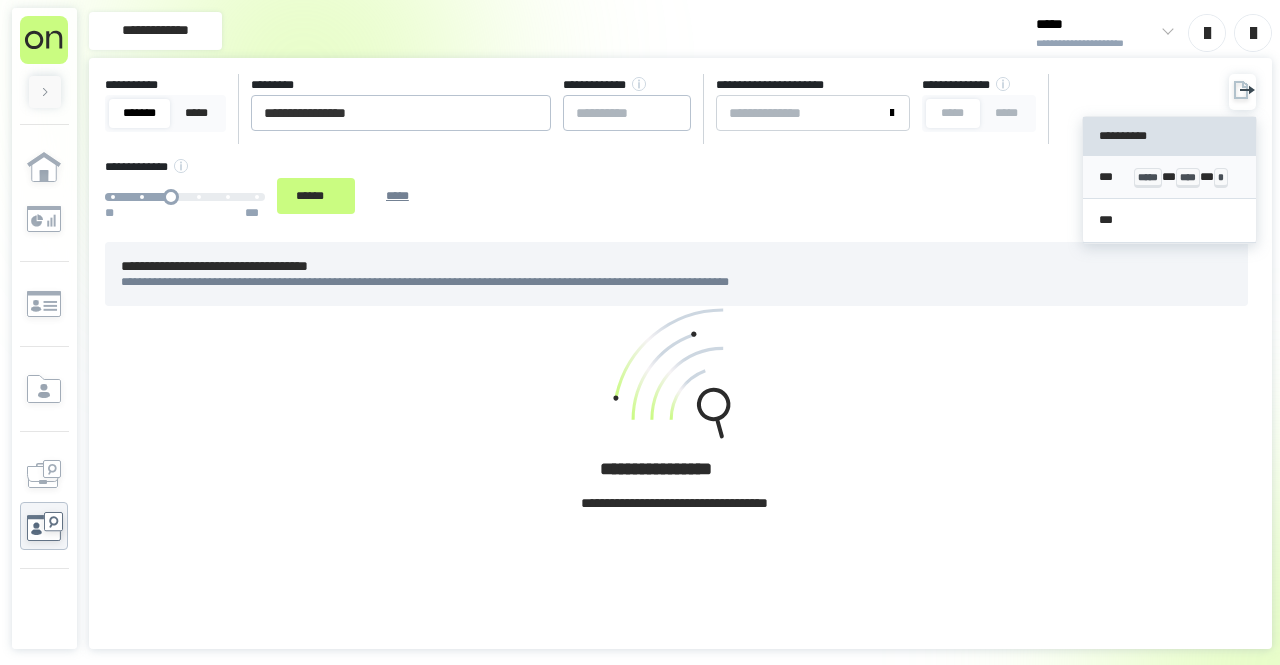 click on "*** ***** * **** *   *" at bounding box center (1169, 177) 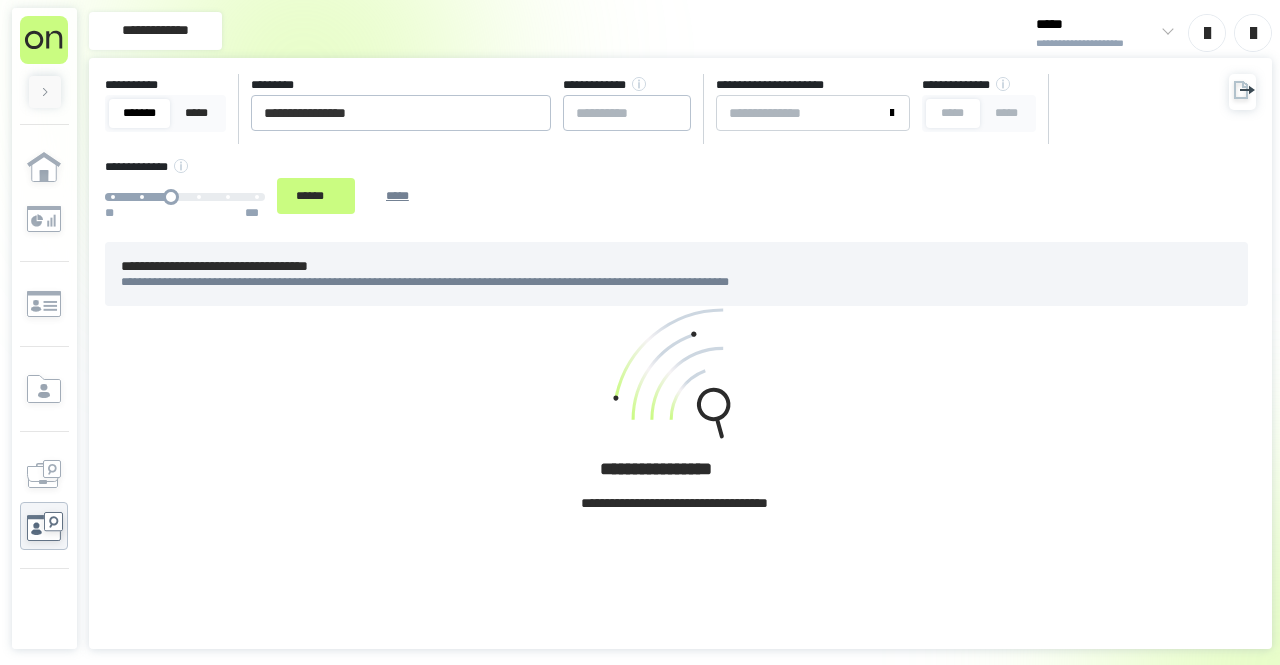 click at bounding box center (675, 377) 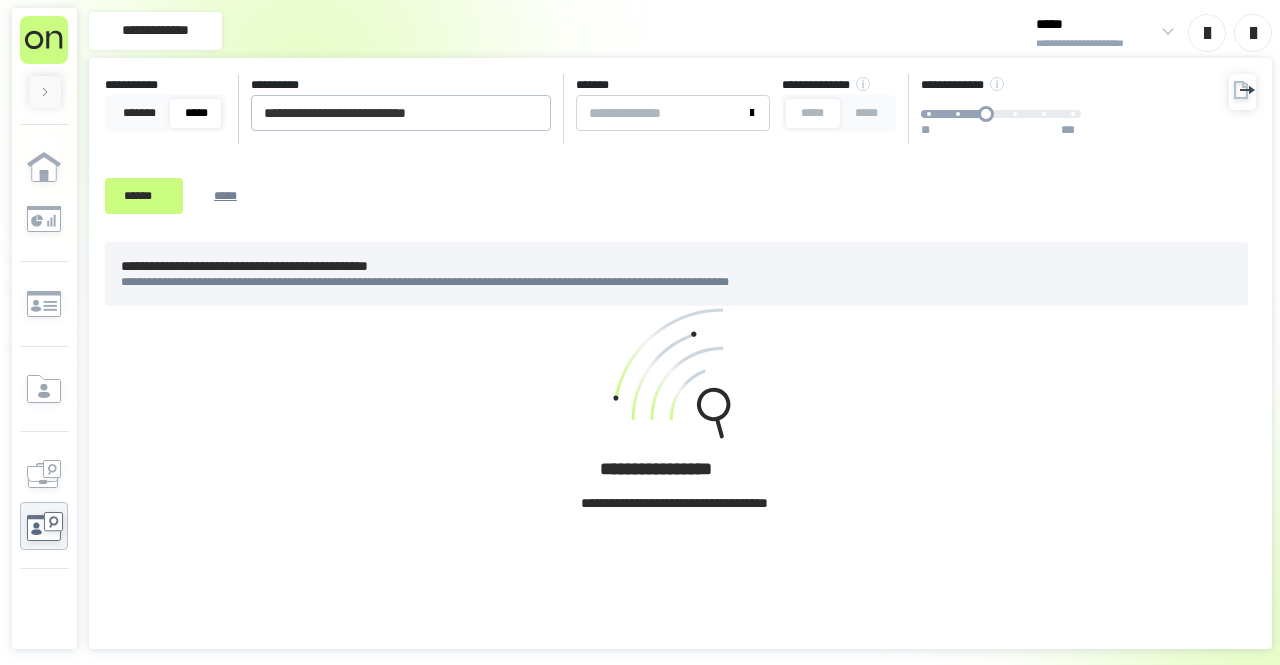 scroll, scrollTop: 0, scrollLeft: 0, axis: both 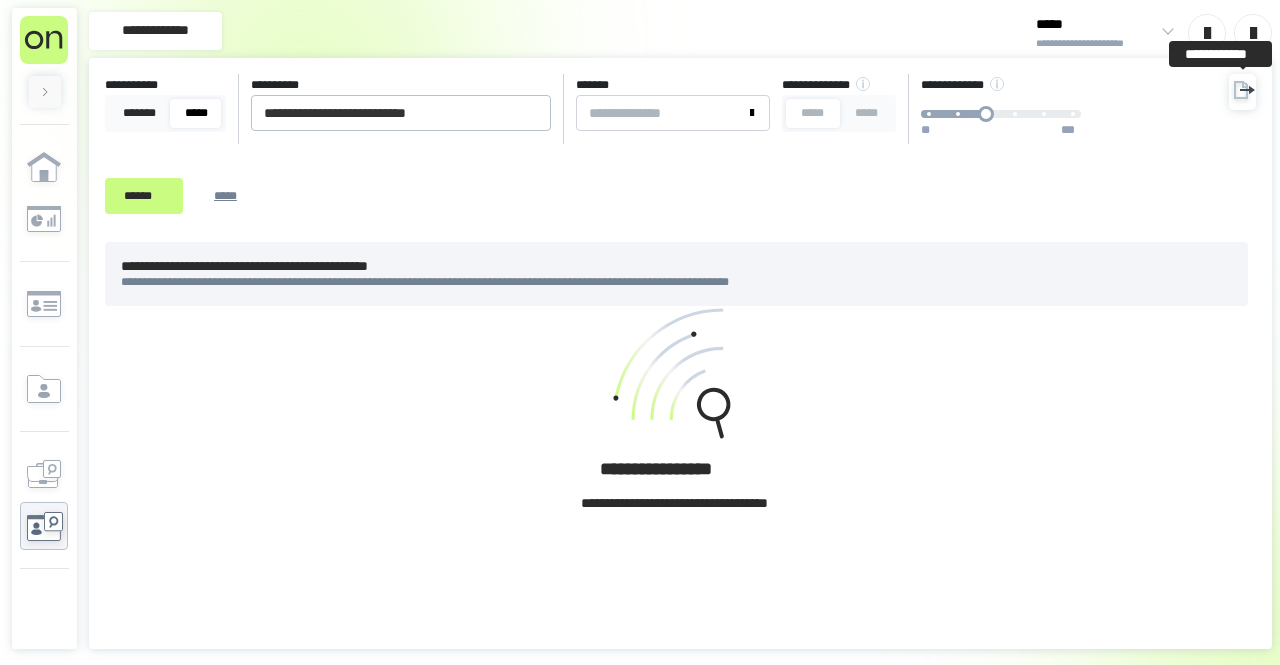 click 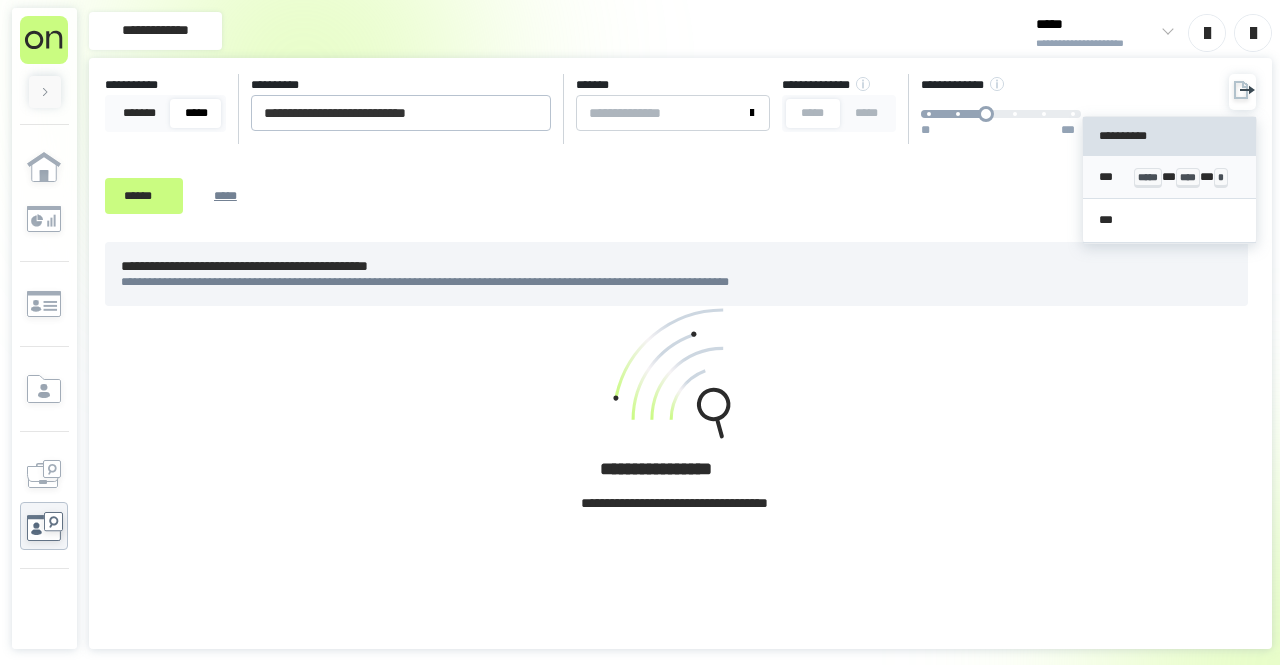 click on "*** ***** * **** *   *" at bounding box center [1169, 177] 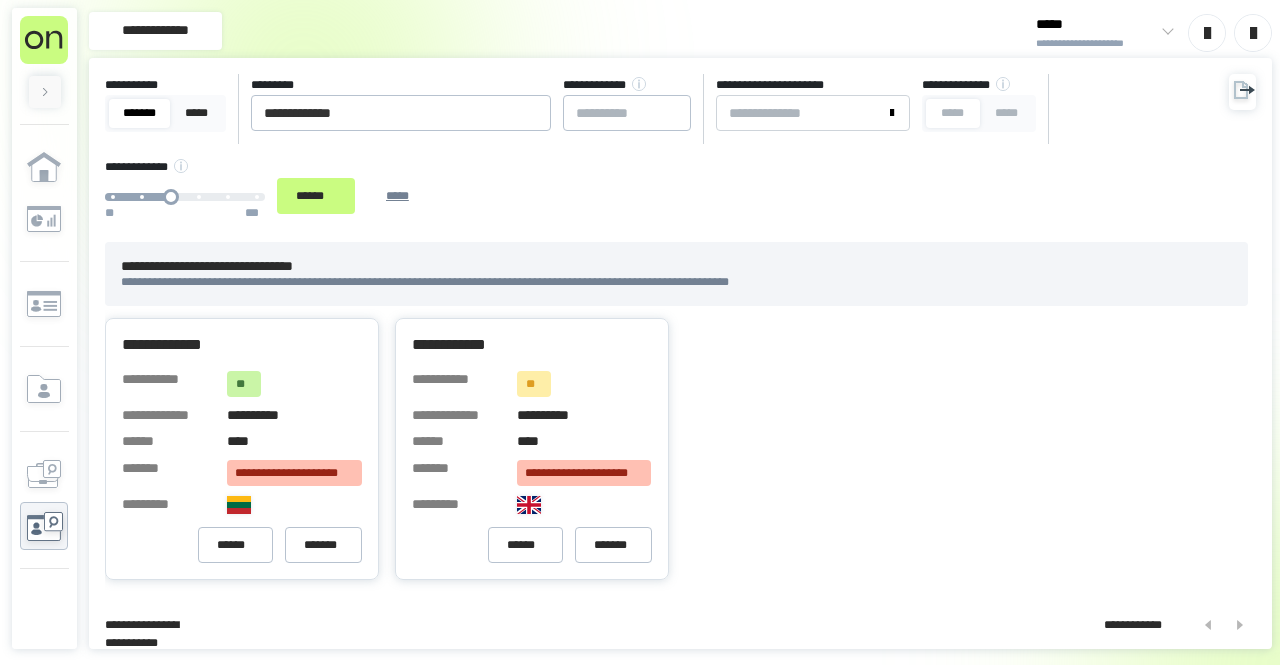 scroll, scrollTop: 0, scrollLeft: 0, axis: both 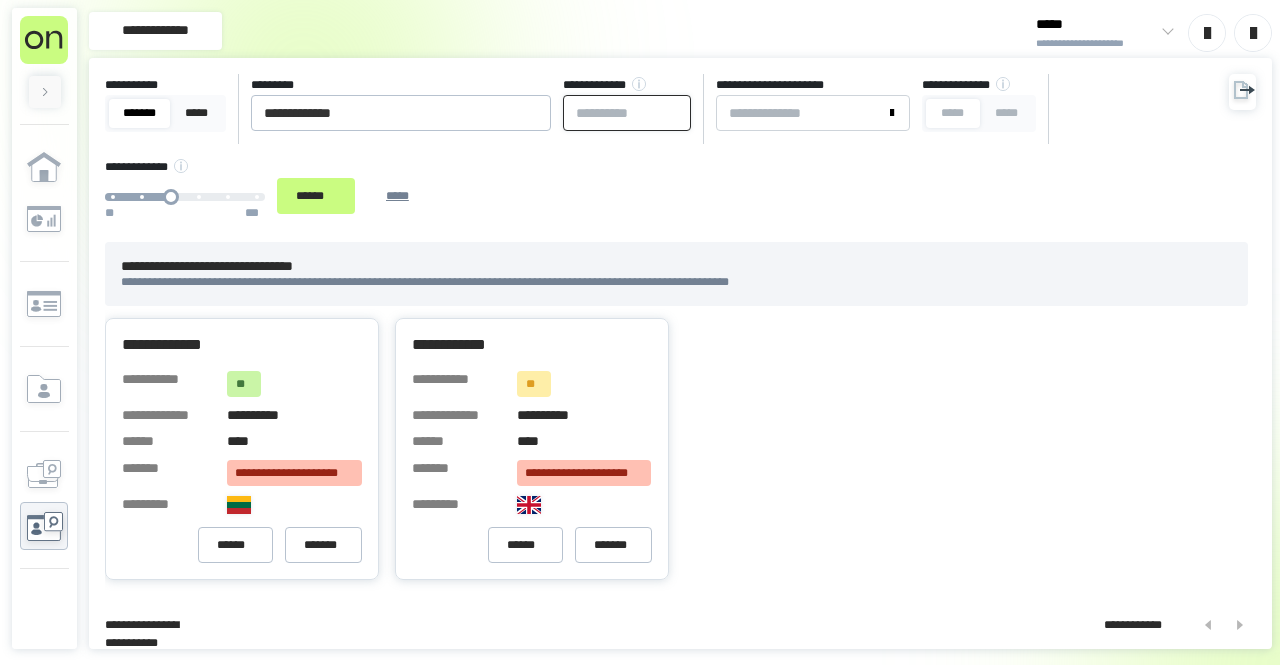 click at bounding box center (627, 113) 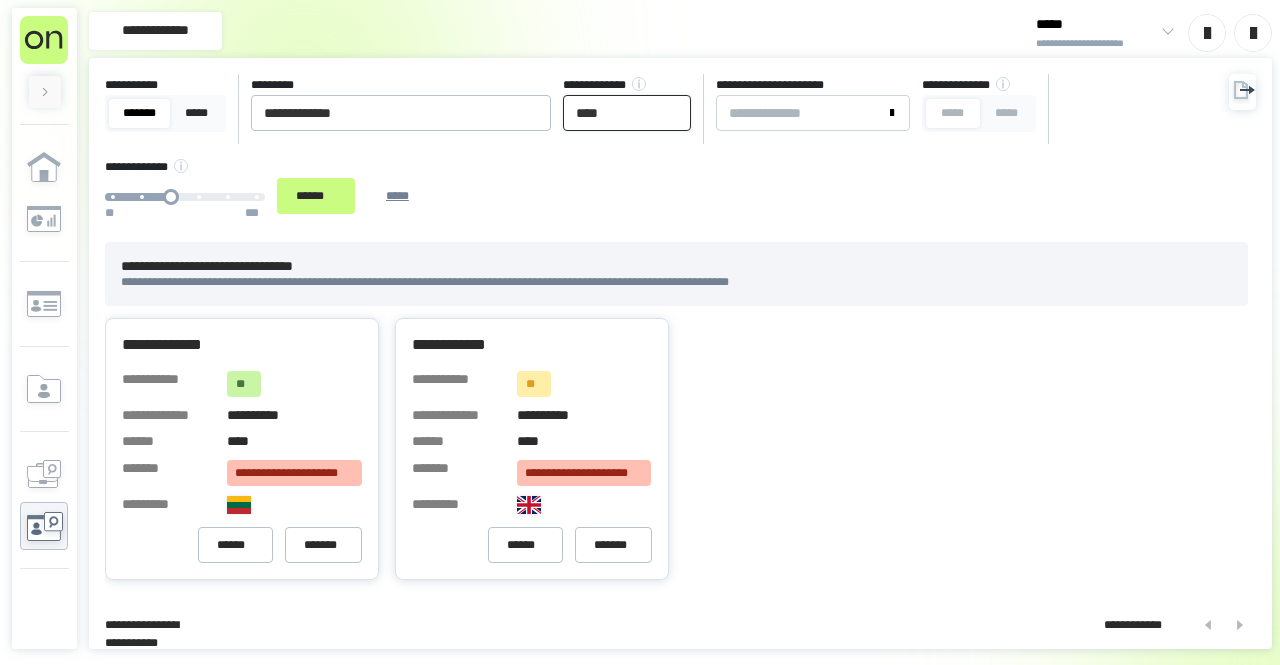 type on "****" 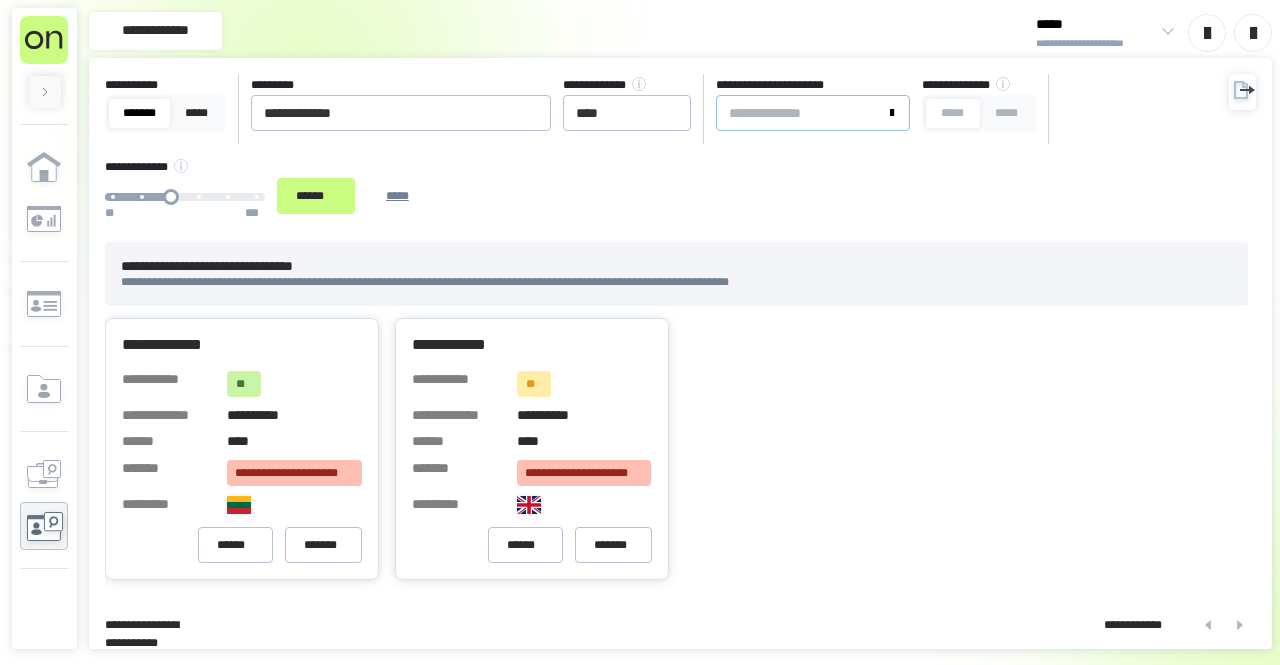 click on "**********" at bounding box center [801, 113] 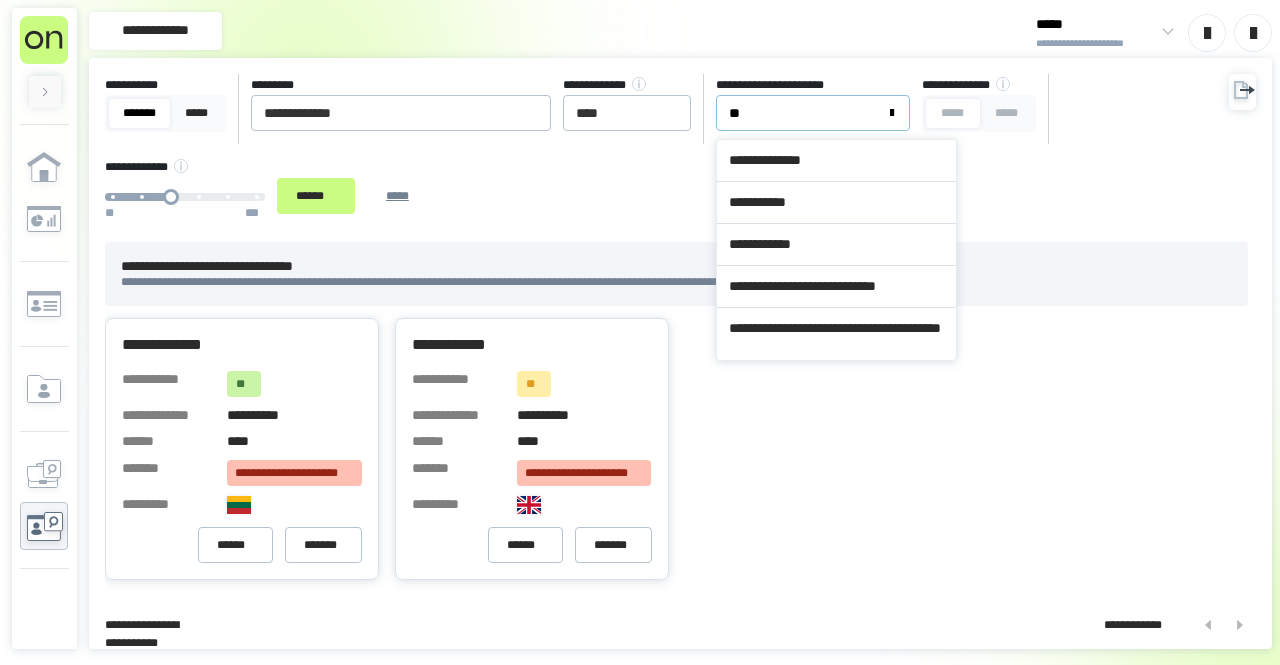 type on "***" 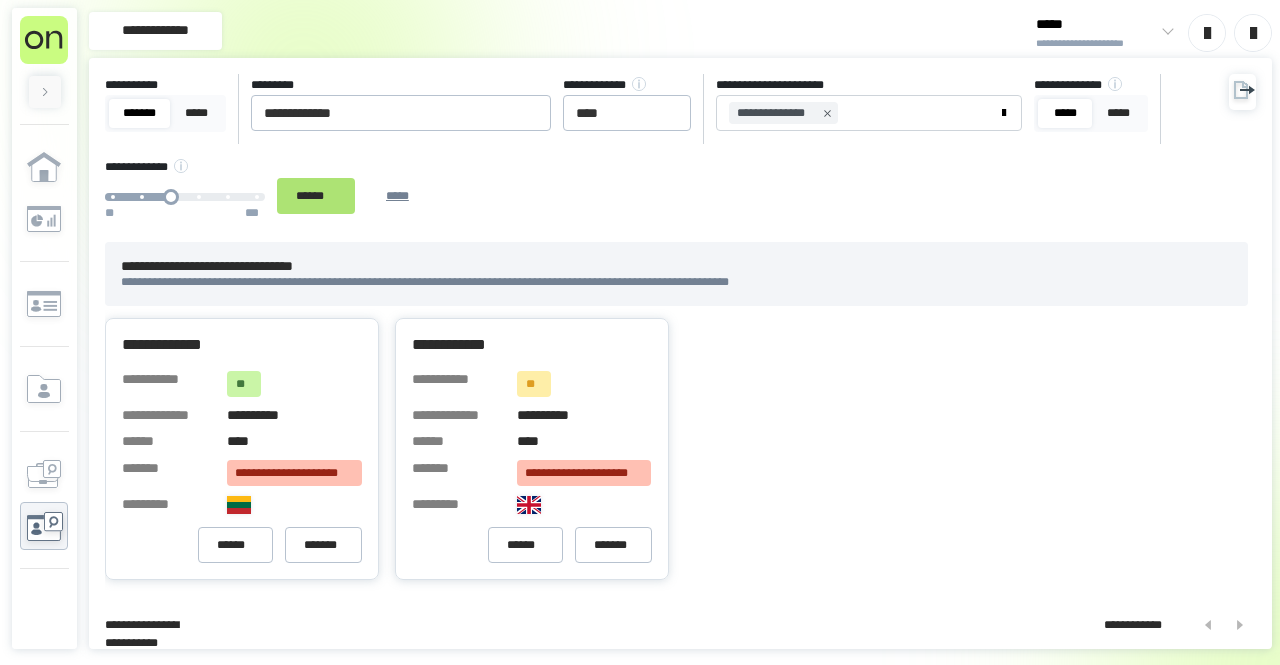 click on "******" at bounding box center [316, 195] 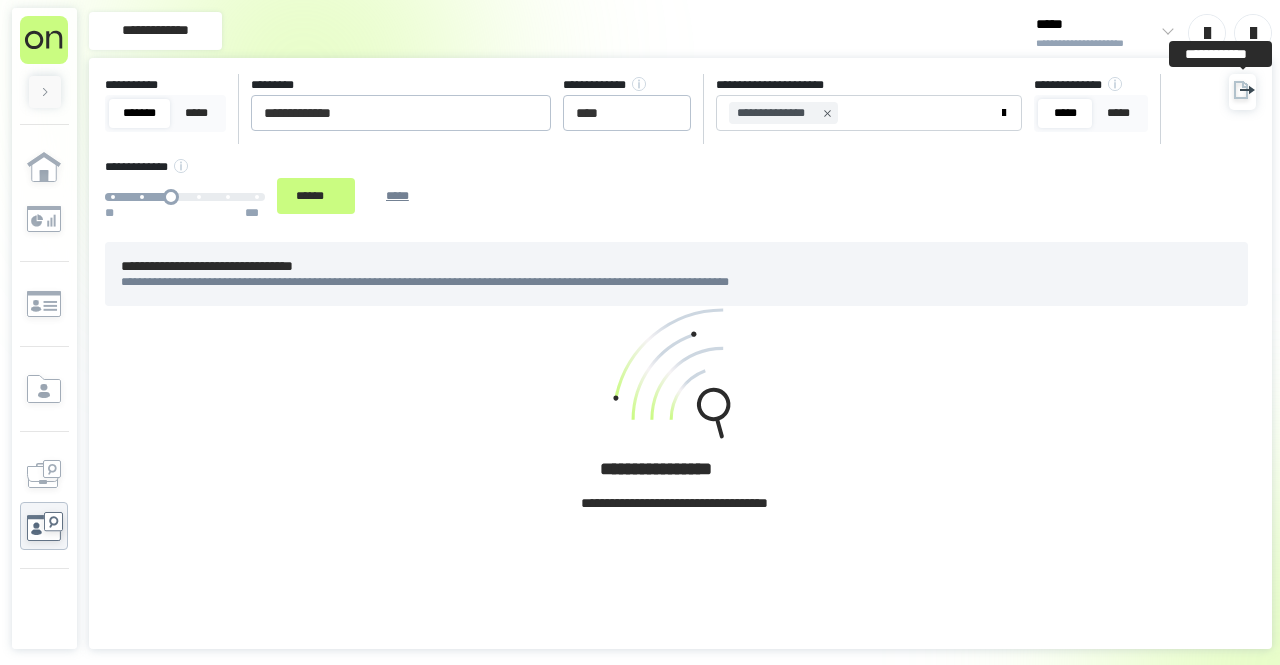 click 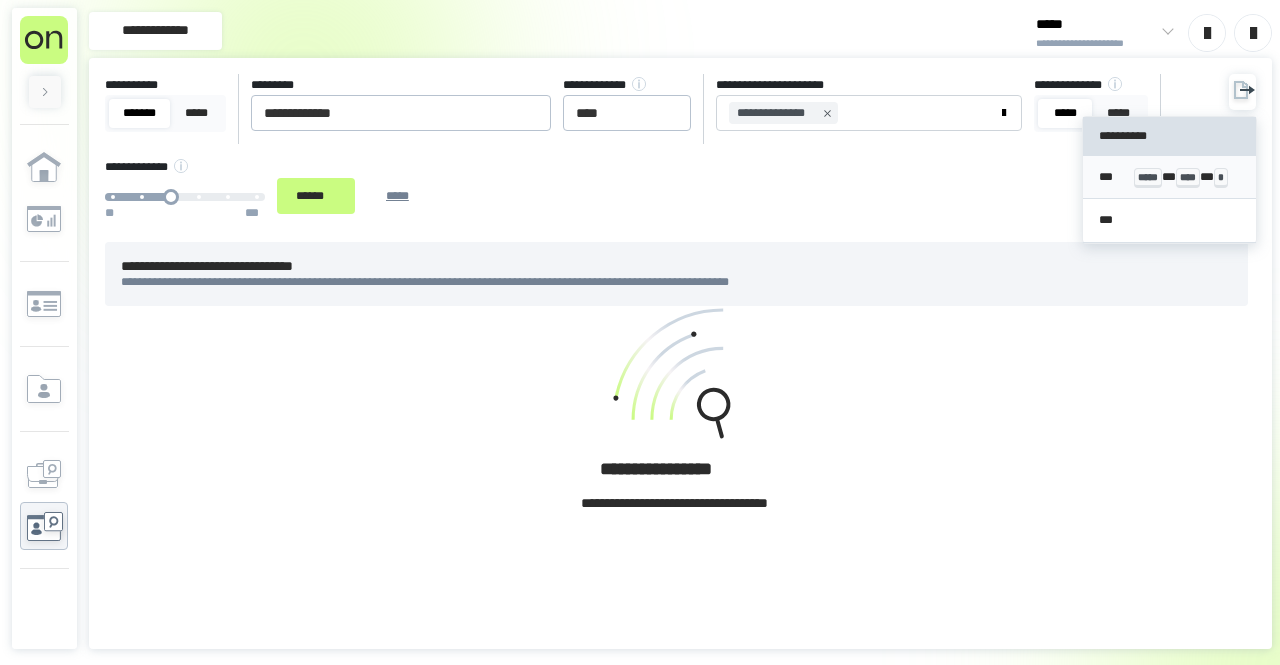 click on "*** ***** * **** *   *" at bounding box center (1169, 177) 